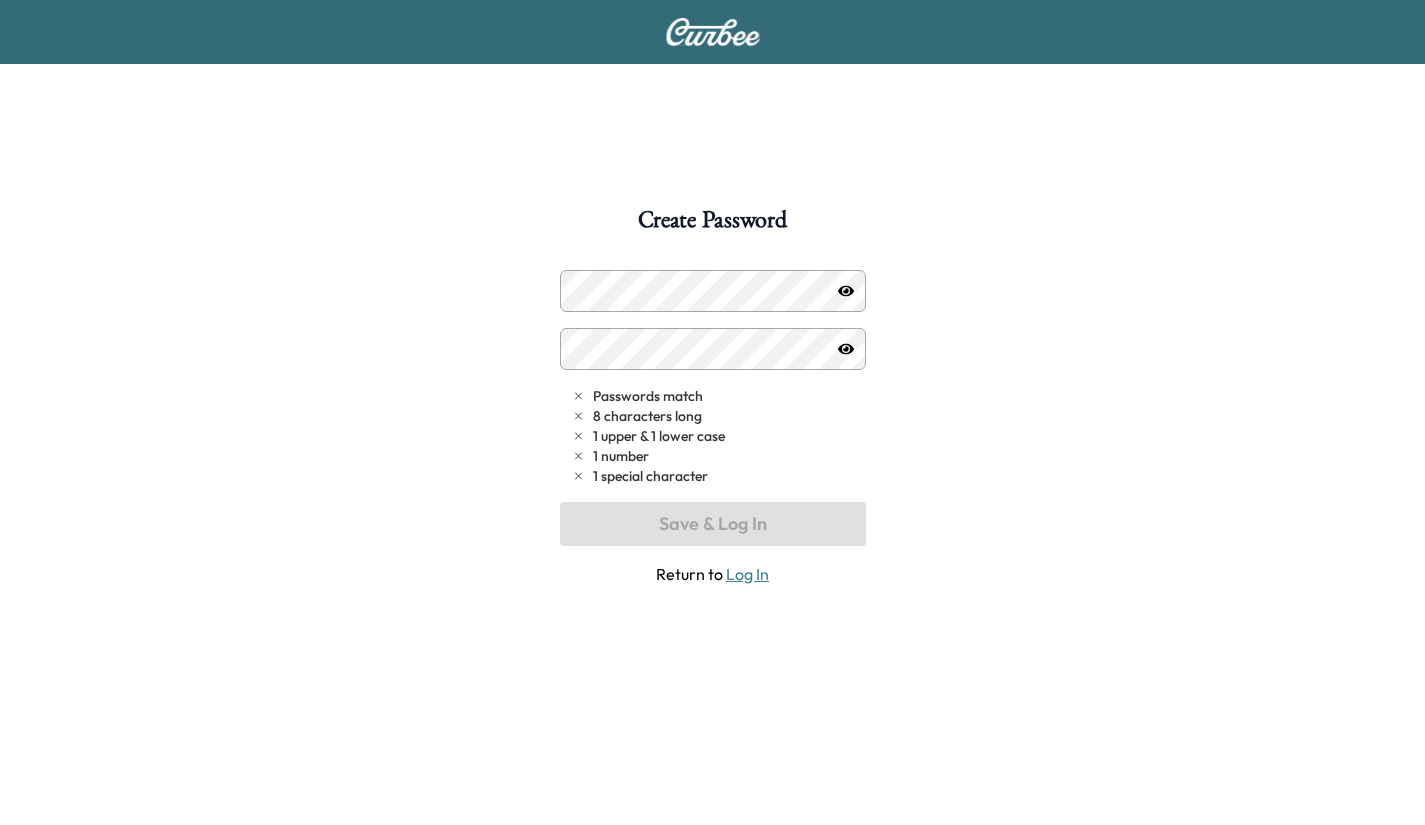 scroll, scrollTop: 0, scrollLeft: 0, axis: both 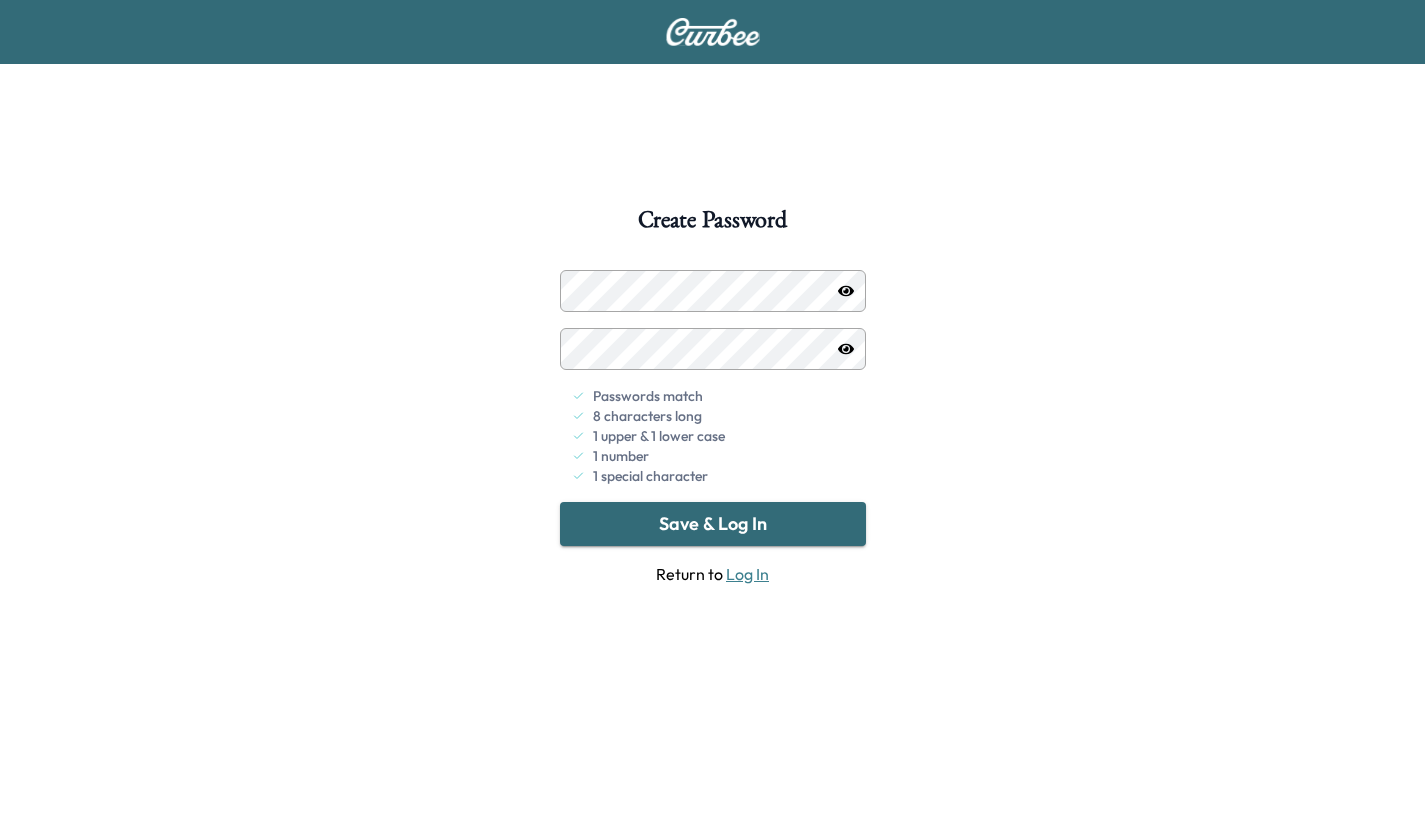 click on "Create Password Passwords match 8 characters long 1 upper & 1 lower case 1 number 1 special character Save & Log In Return to   Log In" at bounding box center (712, 620) 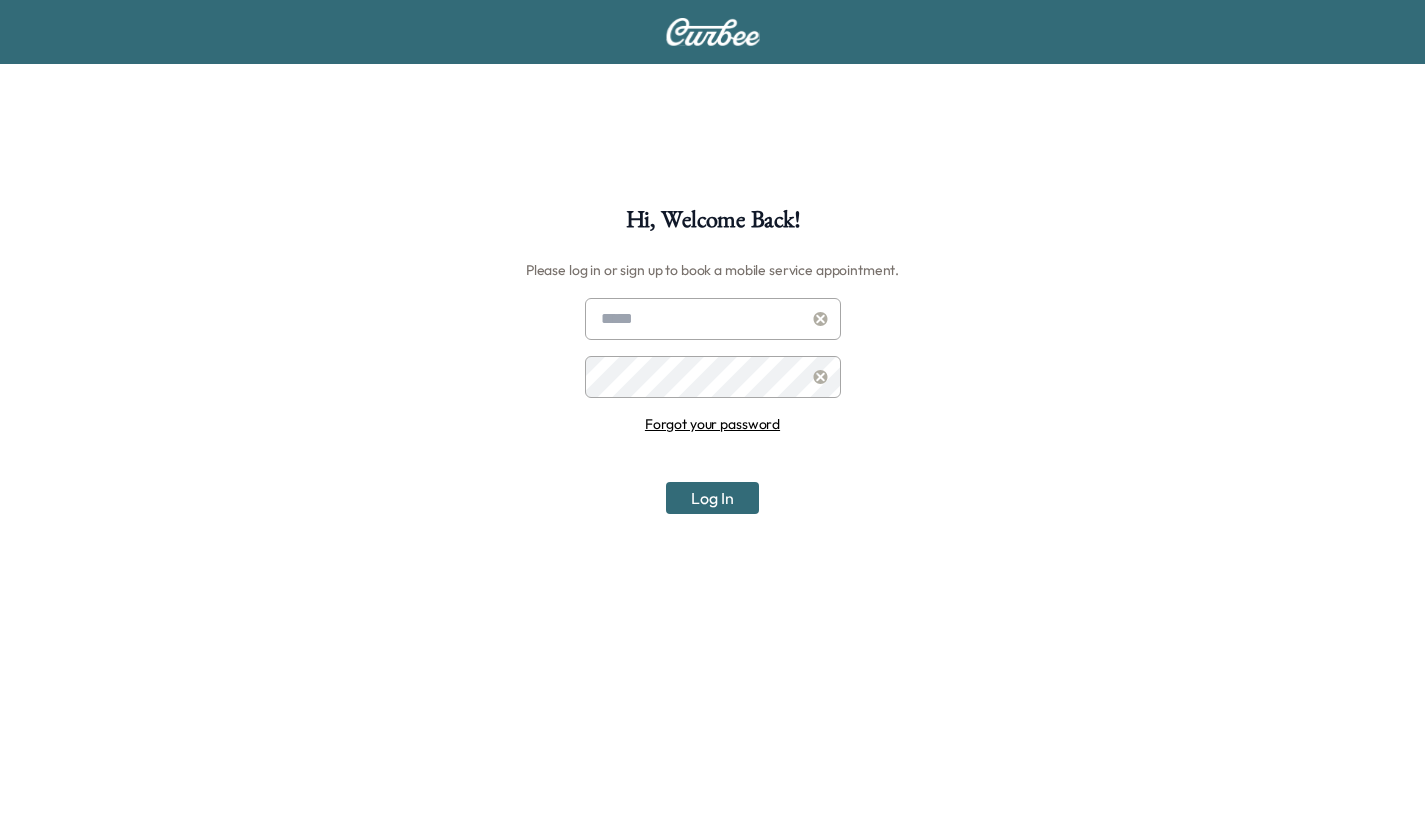 click at bounding box center [713, 319] 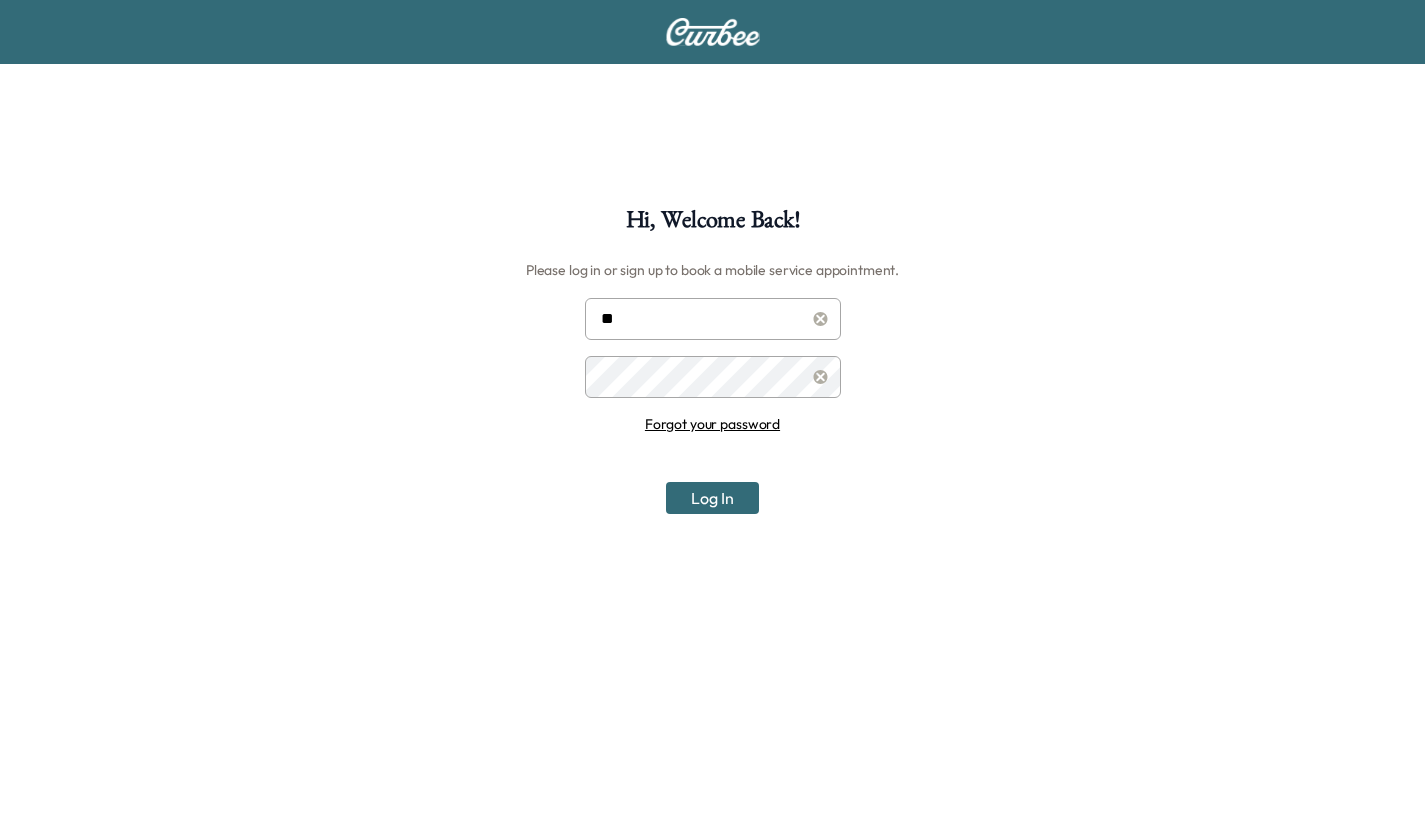 type on "**********" 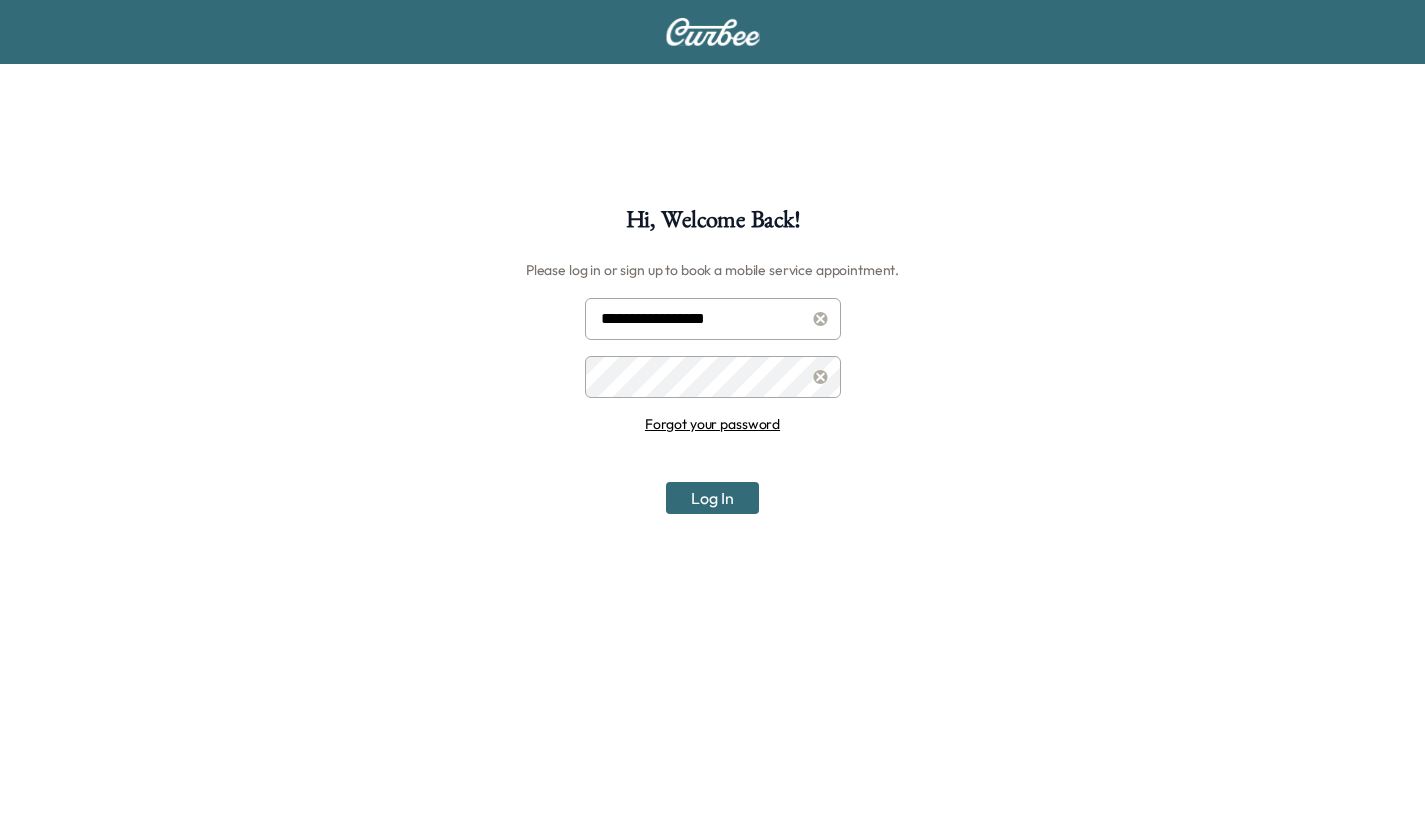click on "Log In" at bounding box center [712, 498] 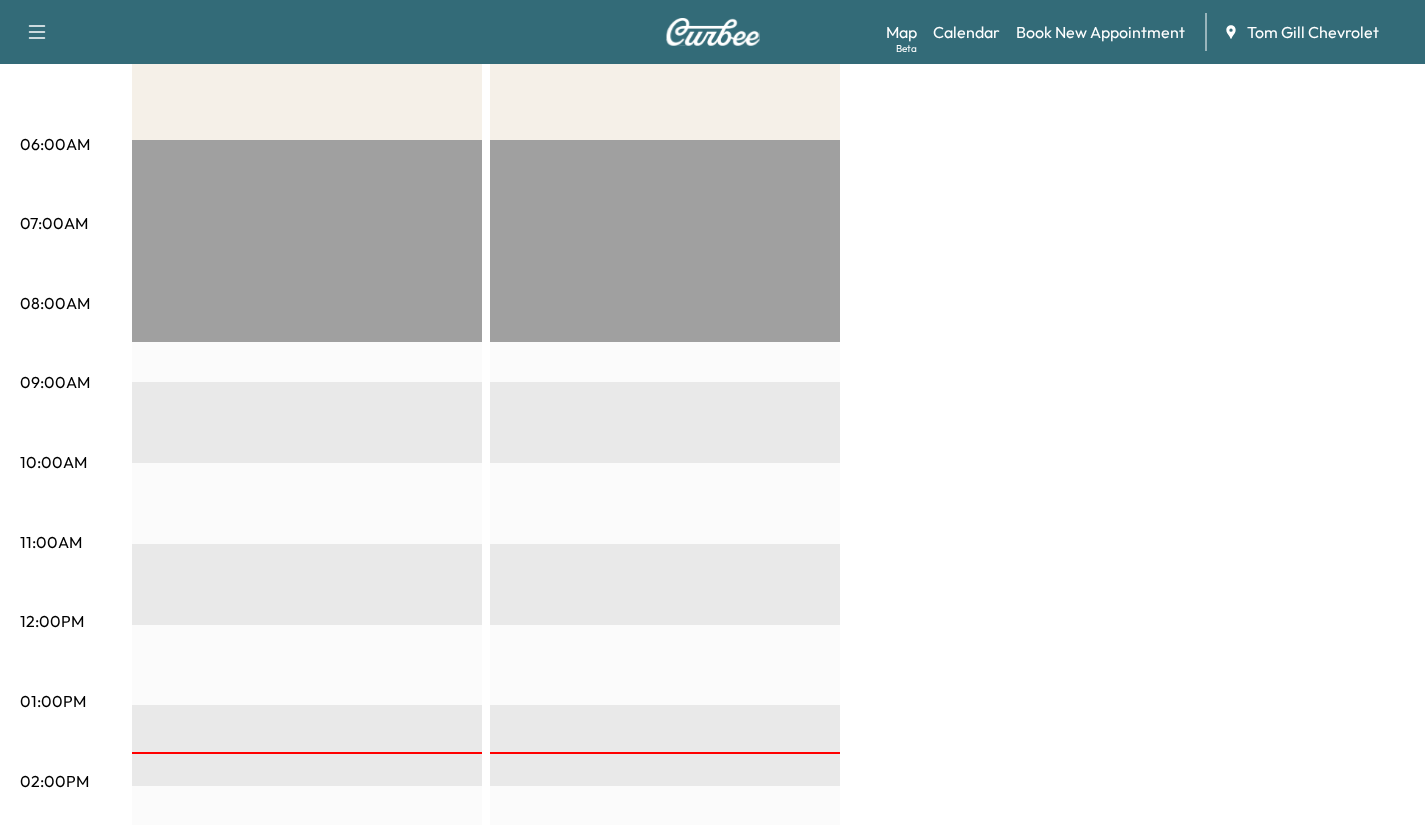 scroll, scrollTop: 0, scrollLeft: 0, axis: both 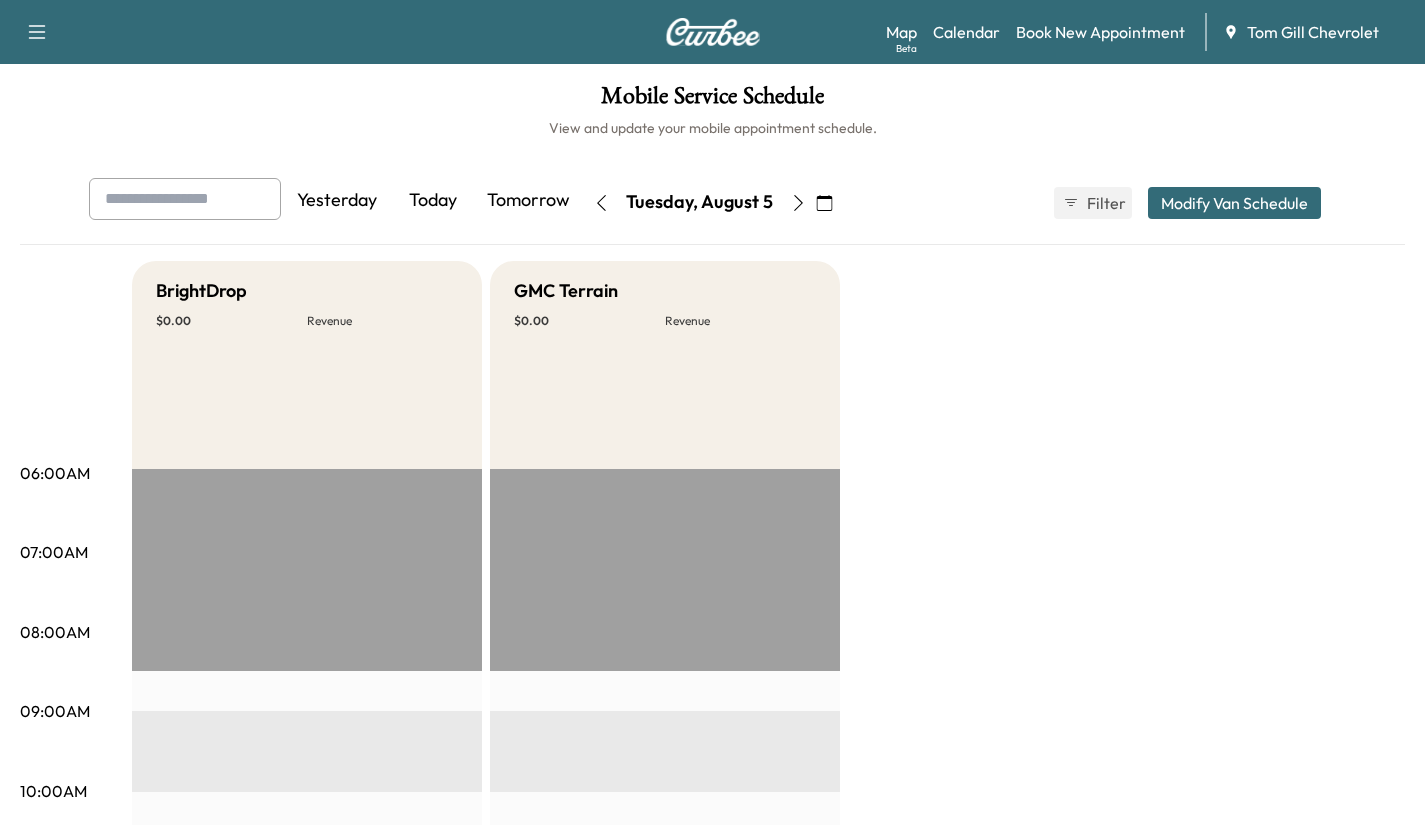 click on "EST Start" at bounding box center [665, 1115] 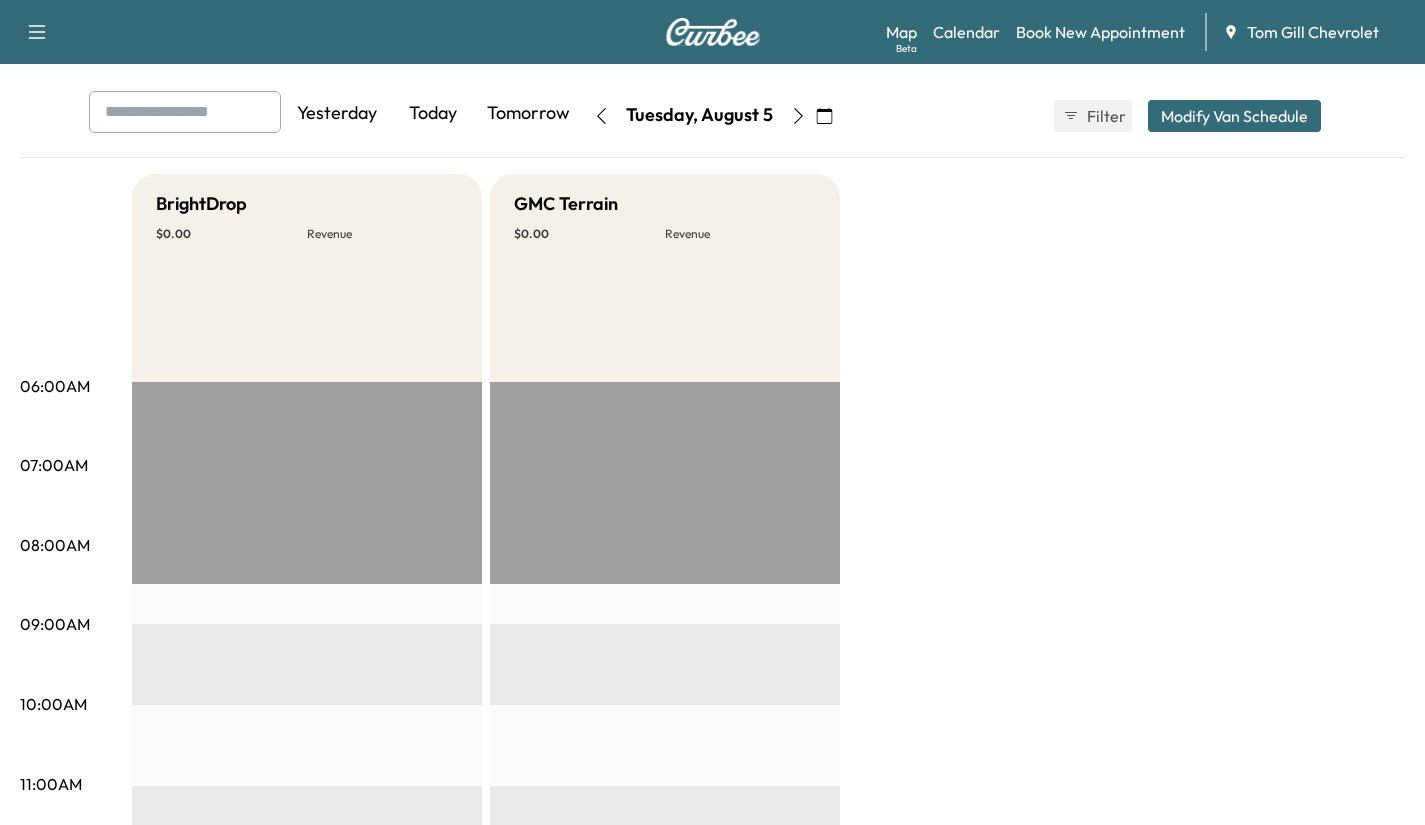 scroll, scrollTop: 0, scrollLeft: 0, axis: both 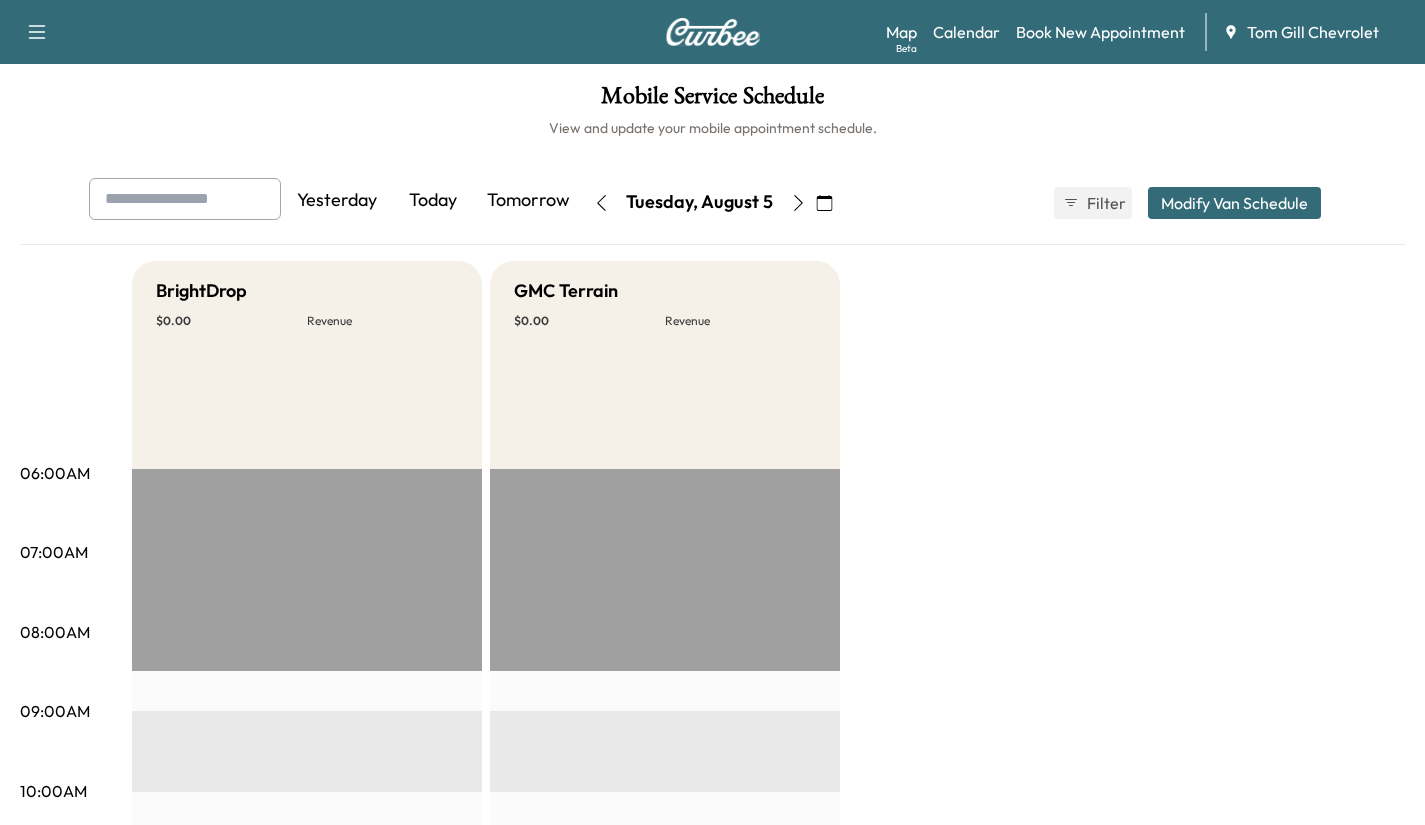 click on "Today" at bounding box center (433, 201) 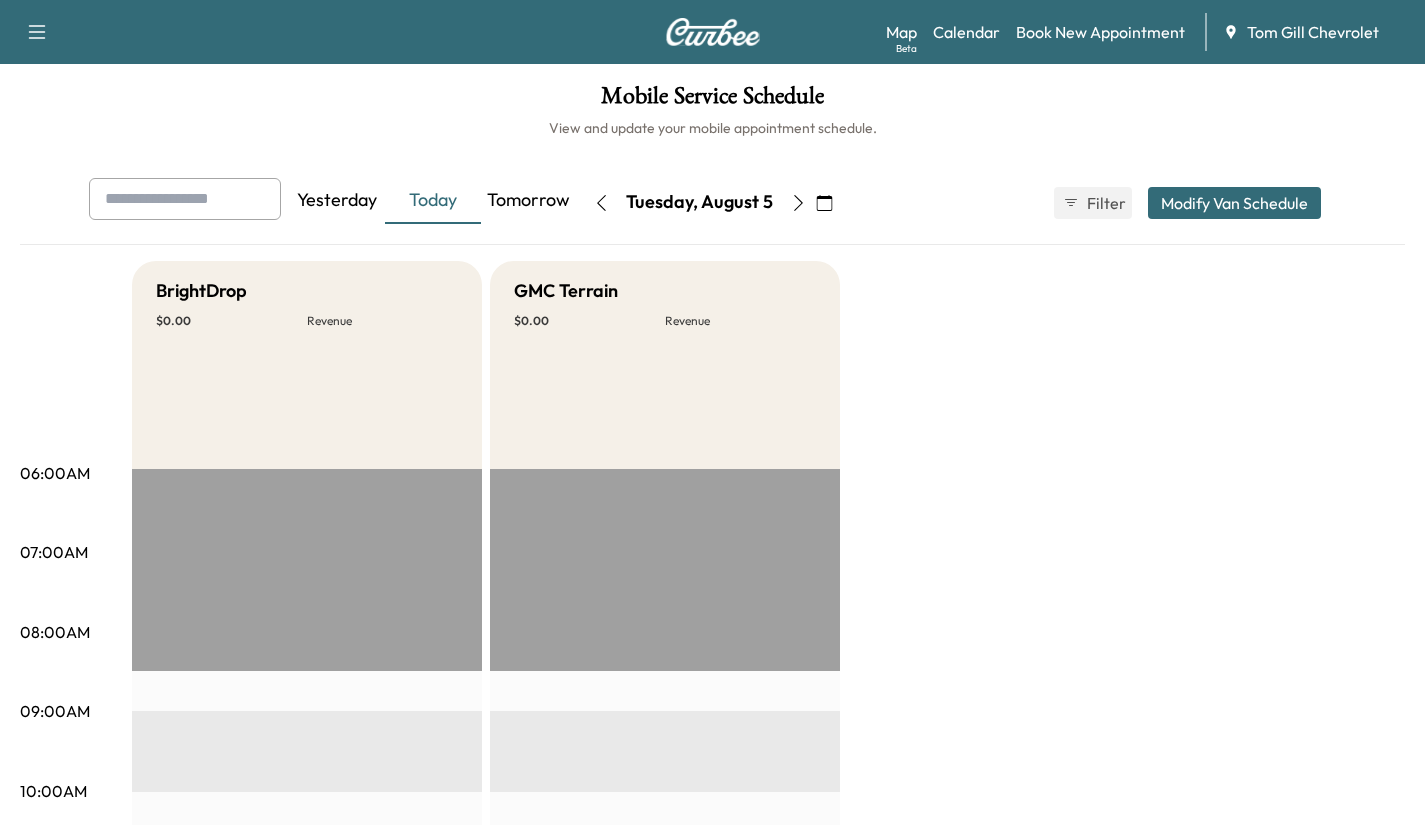 click on "Tomorrow" at bounding box center (529, 201) 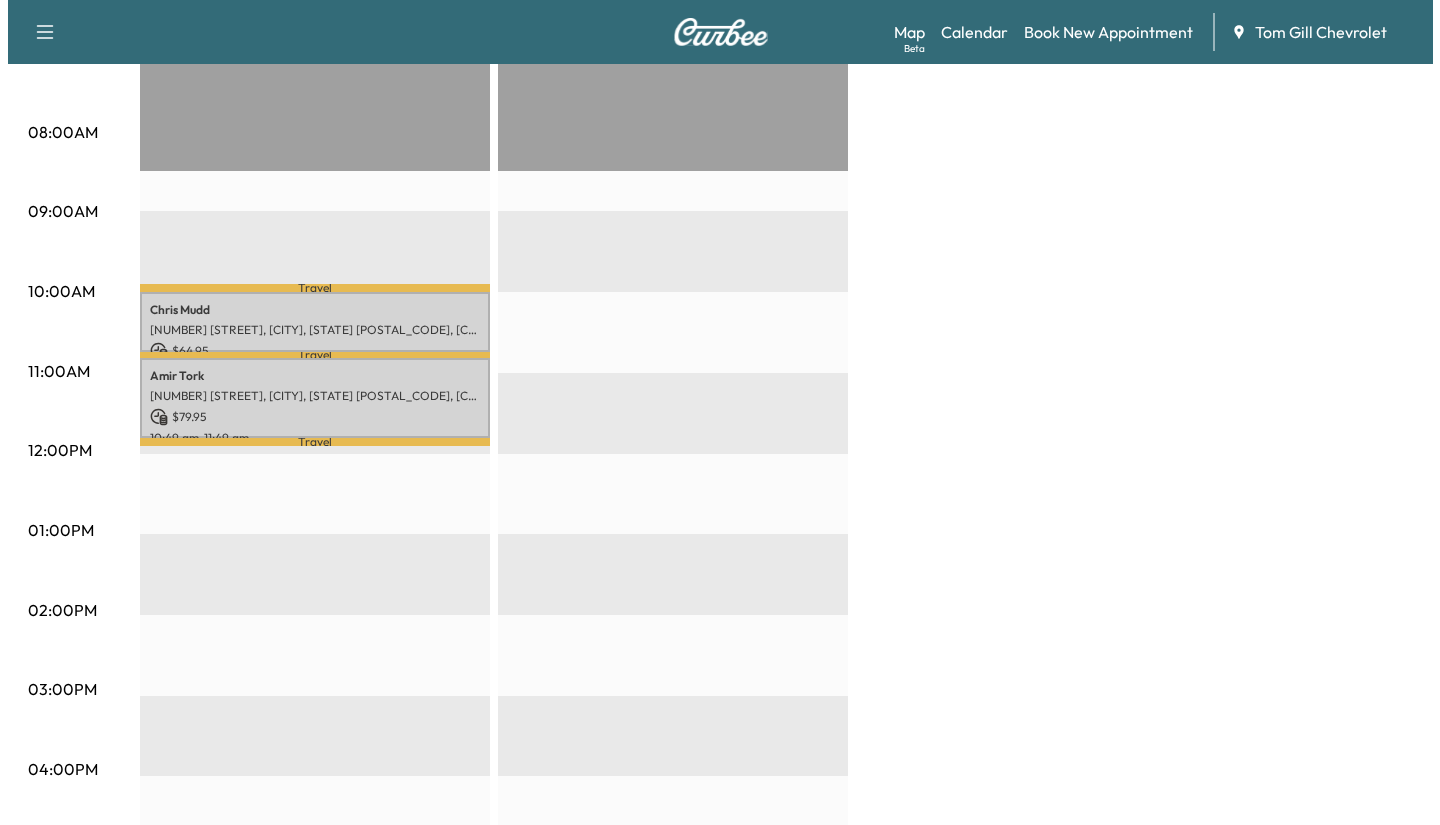 scroll, scrollTop: 498, scrollLeft: 0, axis: vertical 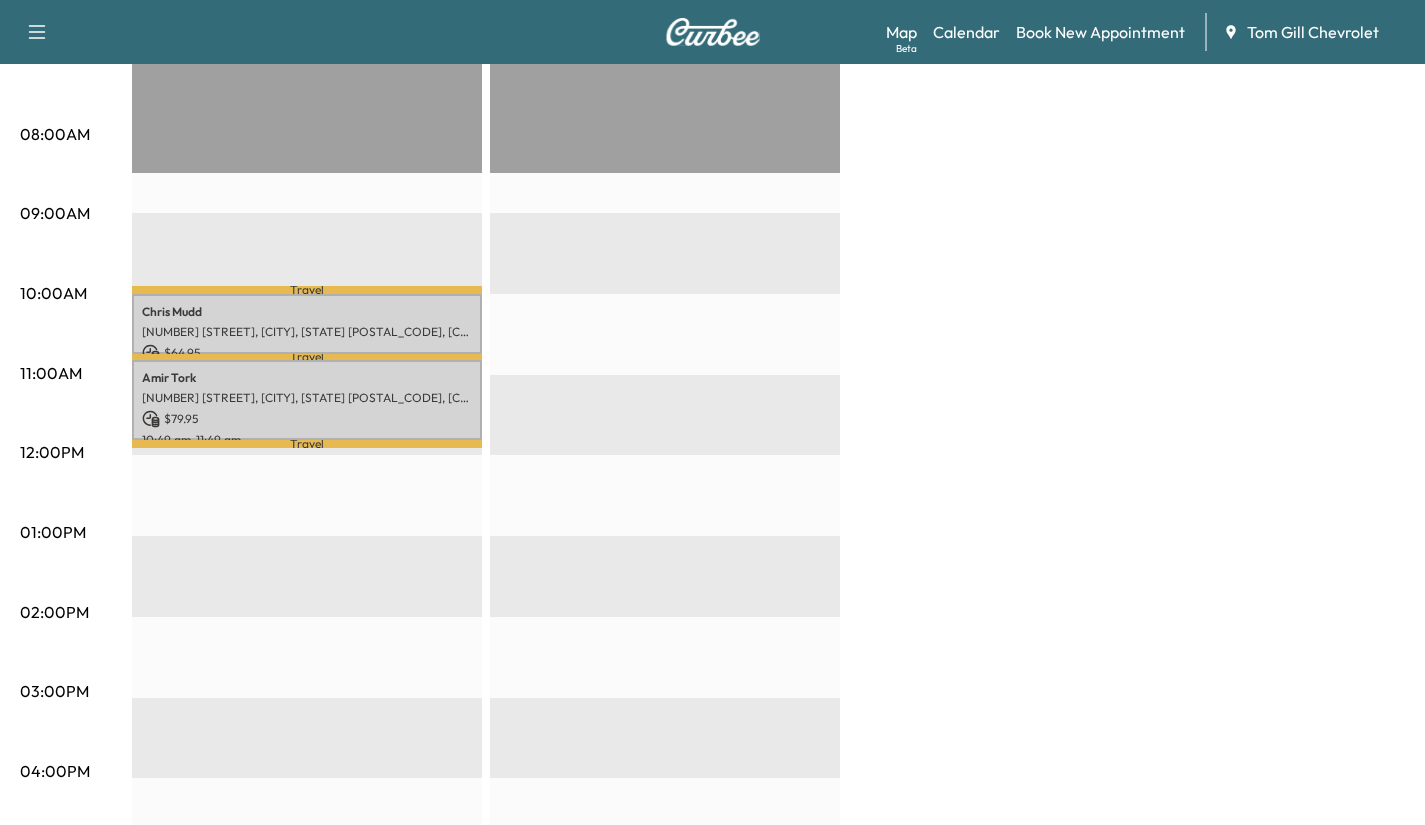 click on "Chris   Mudd [NUMBER] [STREET], [CITY], [STATE] [POSTAL_CODE], [COUNTRY]   $ [PRICE] [TIME]  -  [TIME]" at bounding box center [307, 324] 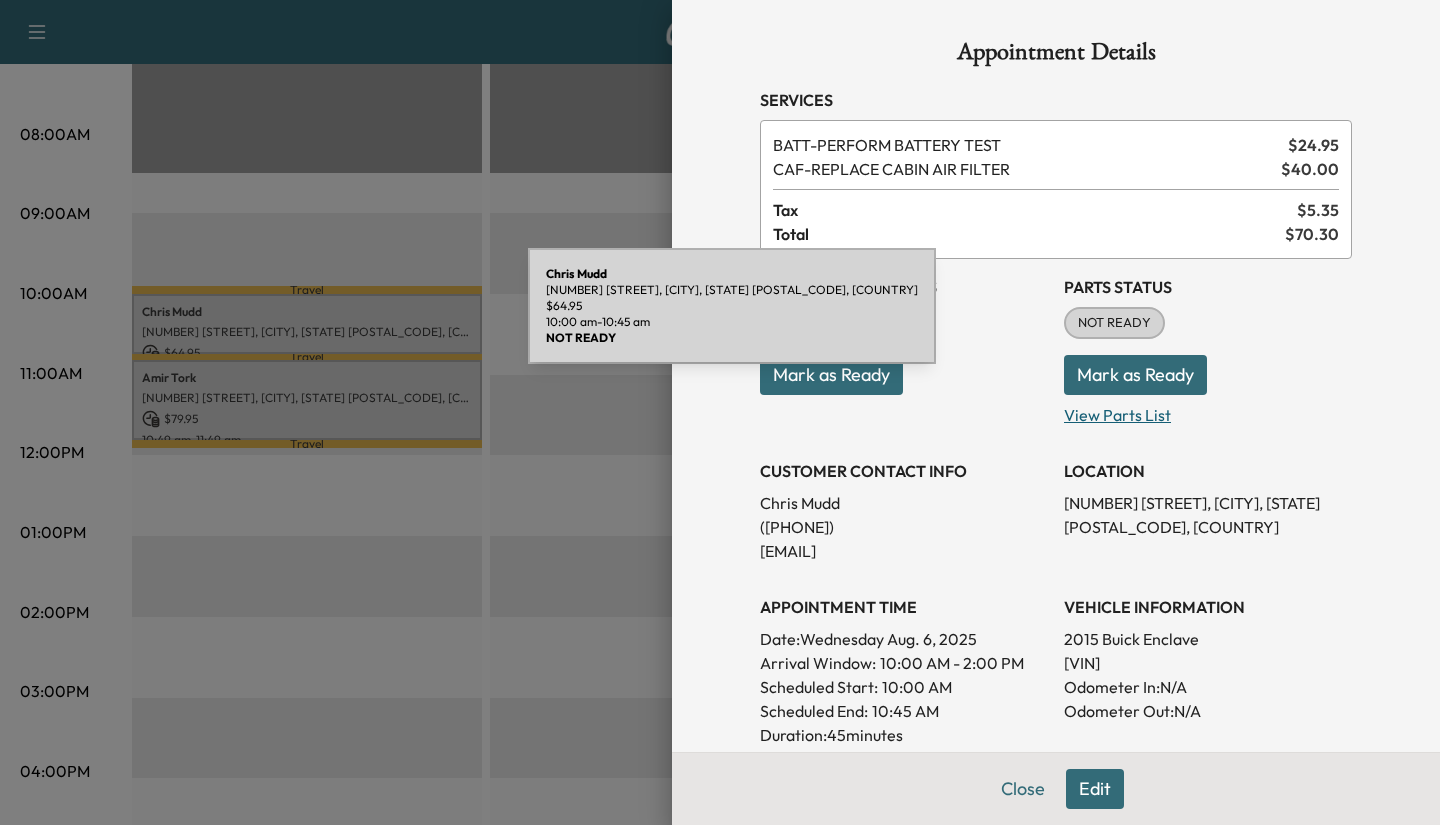 click on "View Parts List" at bounding box center (1208, 411) 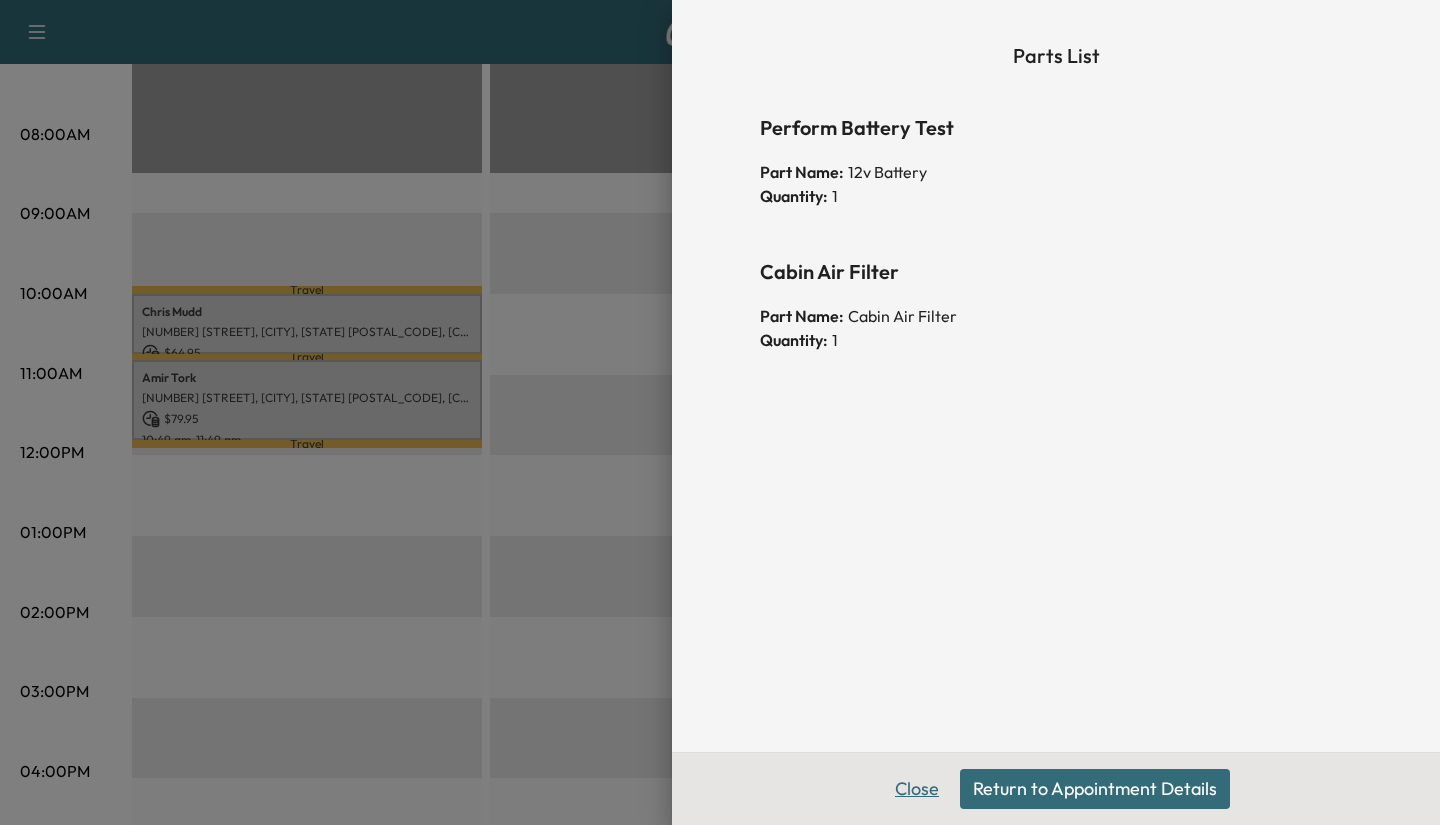 click on "Close" at bounding box center (917, 789) 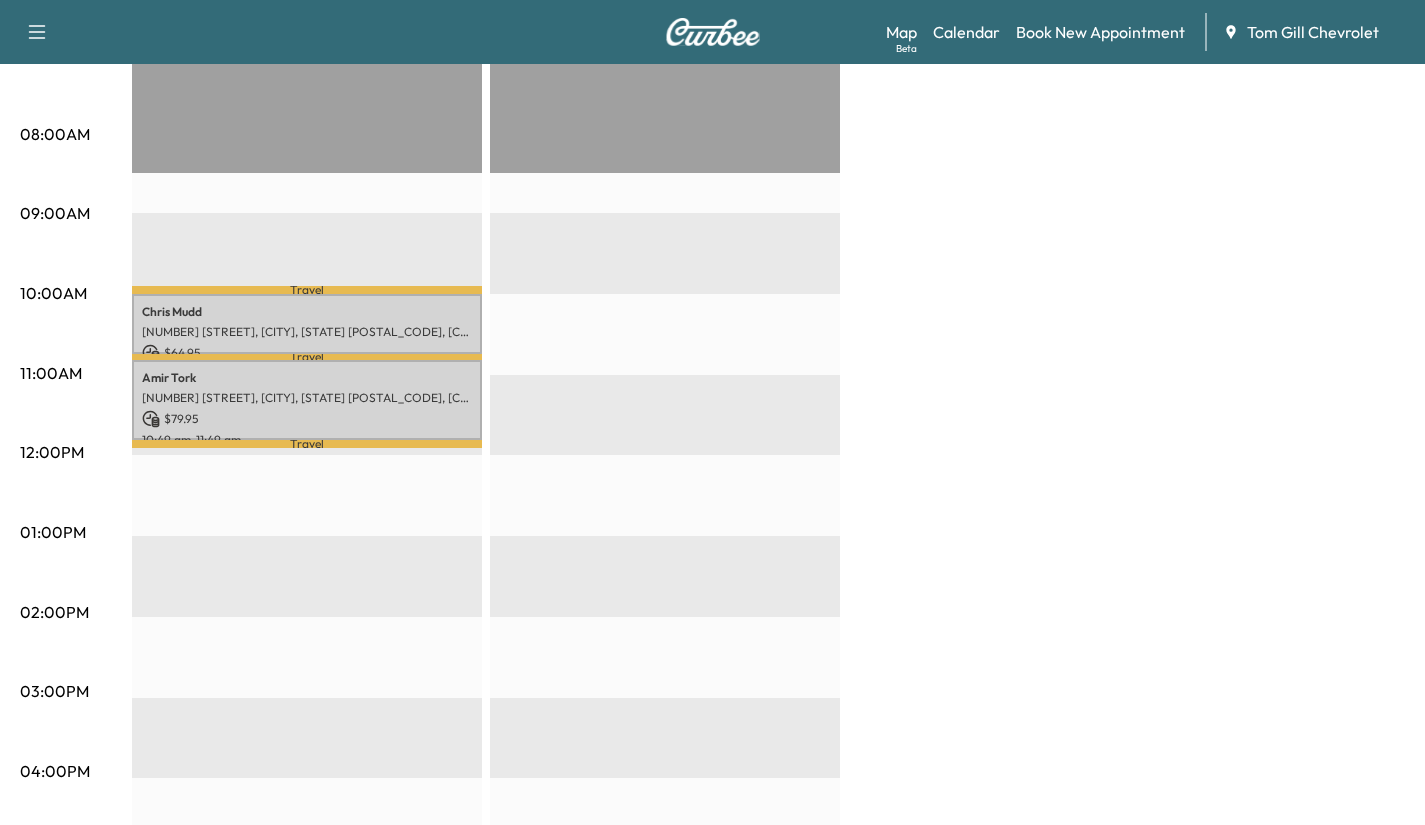 click on "Chris   Mudd" at bounding box center (307, 312) 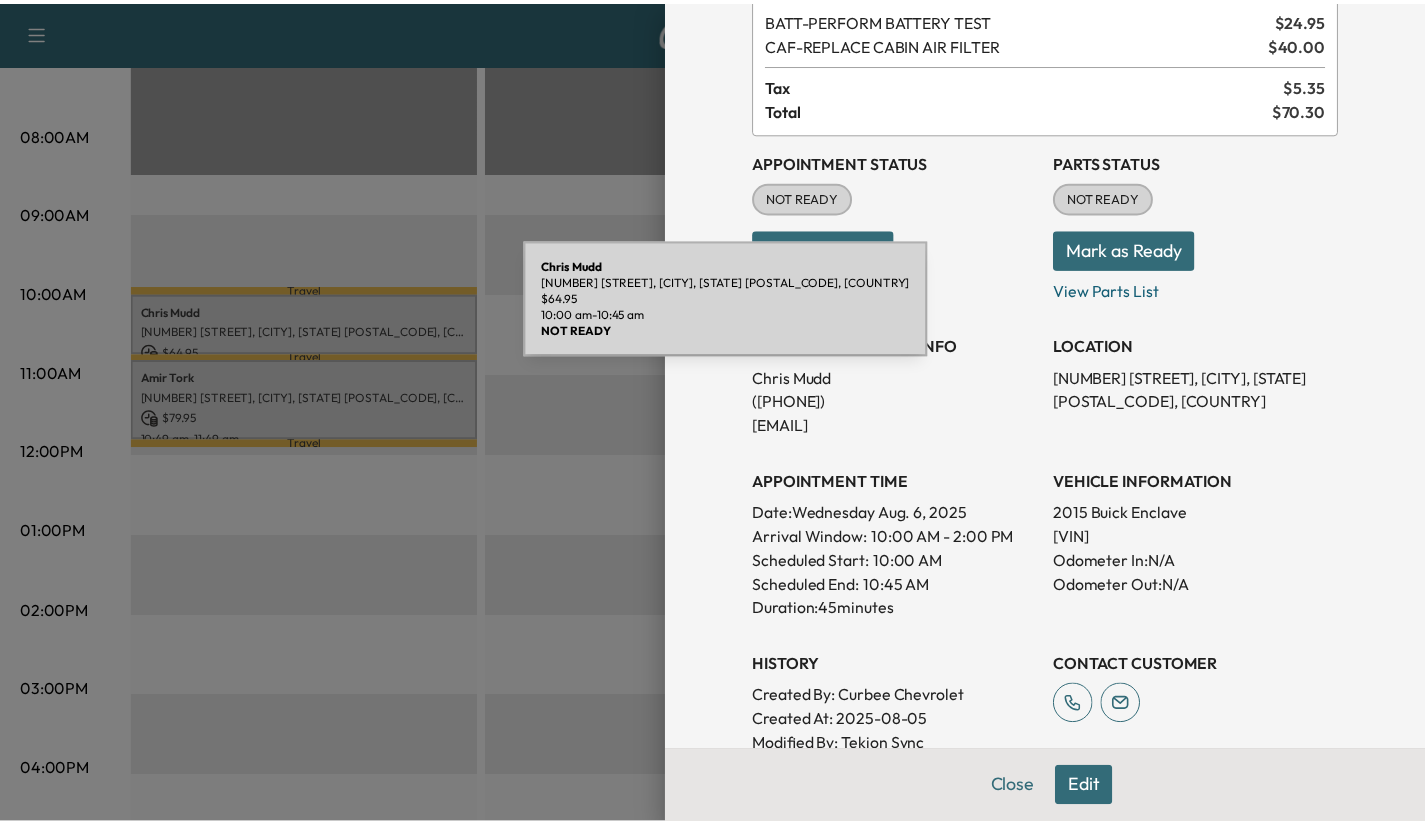 scroll, scrollTop: 0, scrollLeft: 0, axis: both 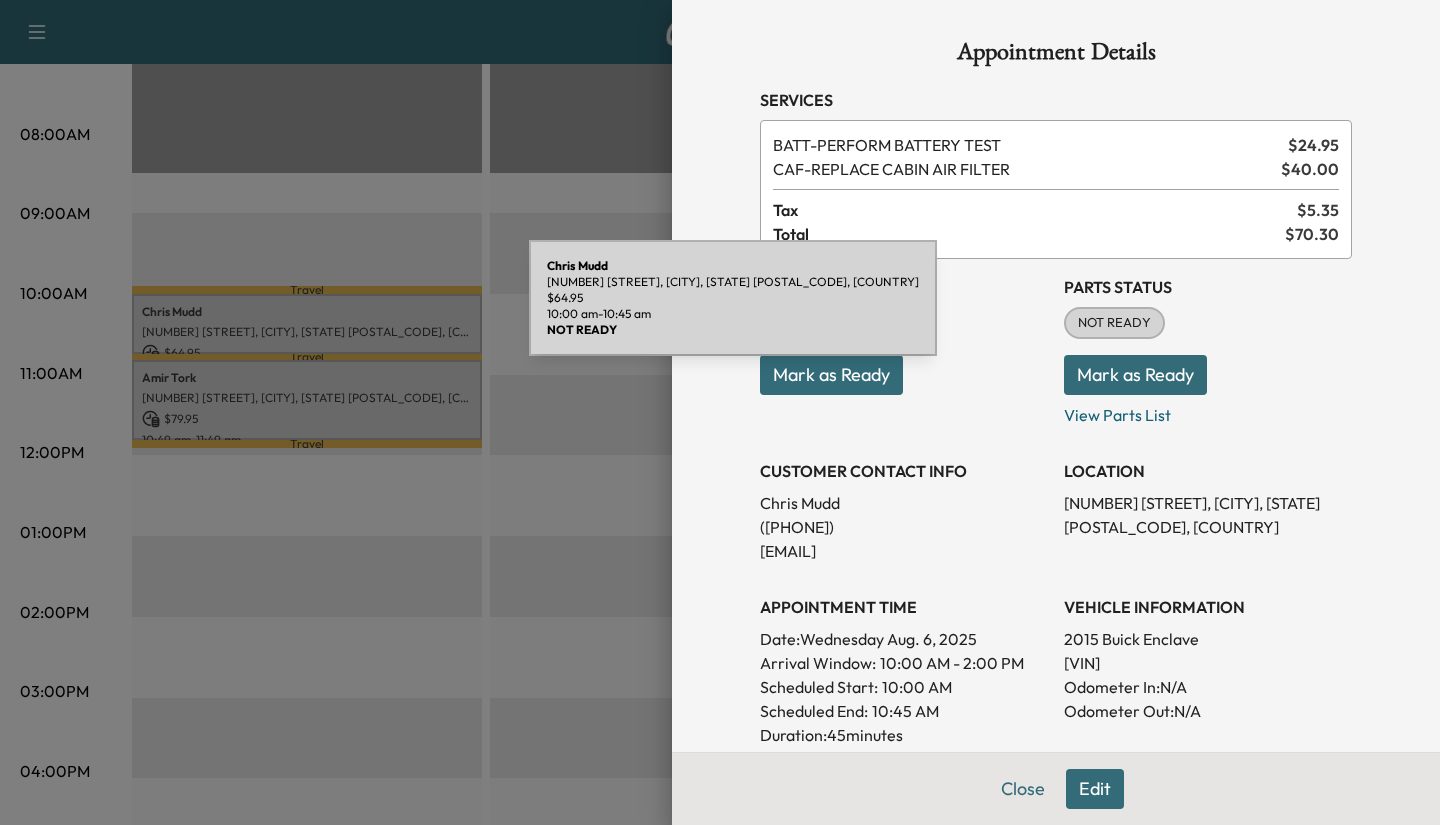 click at bounding box center (720, 412) 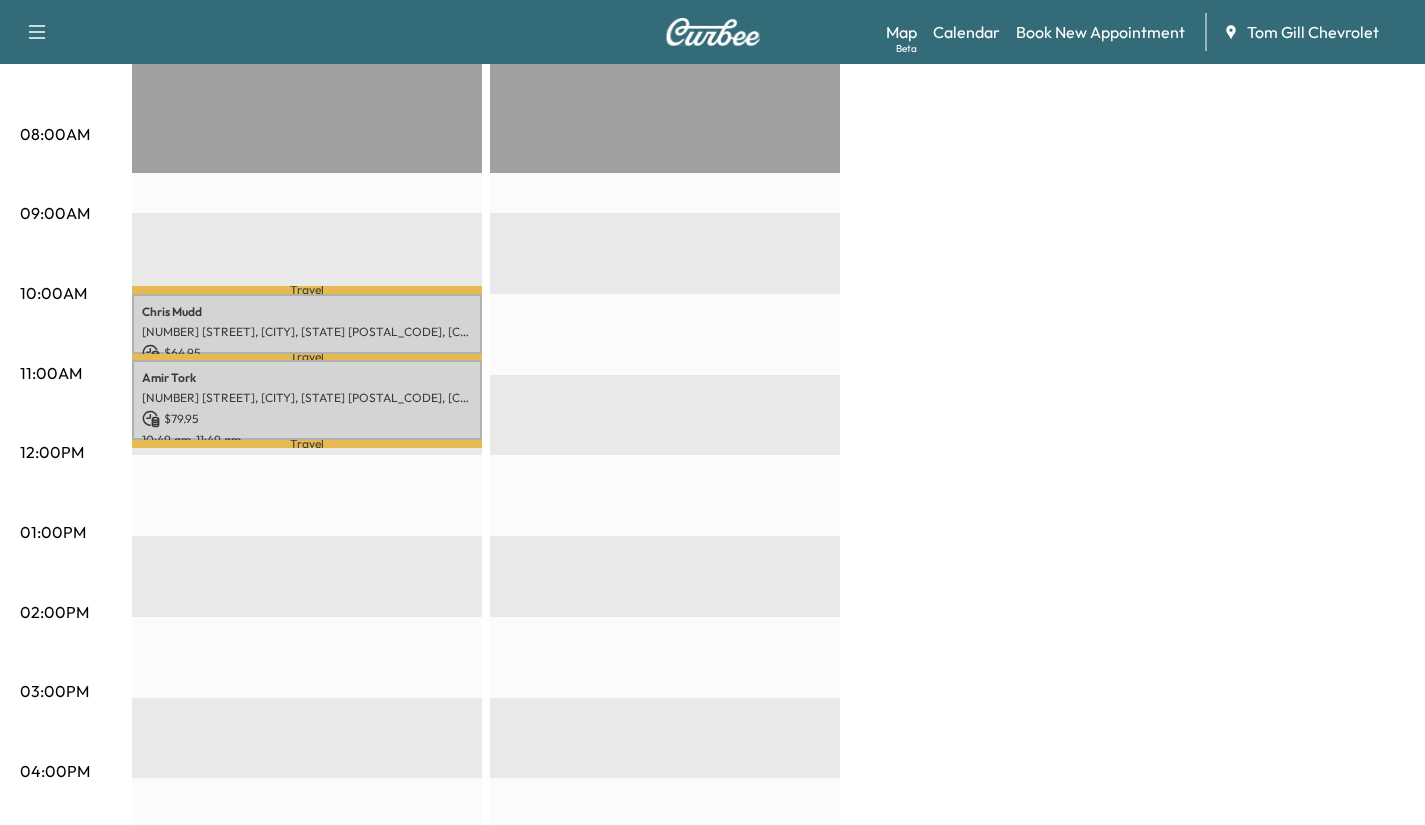 click on "$ 79.95" at bounding box center [307, 419] 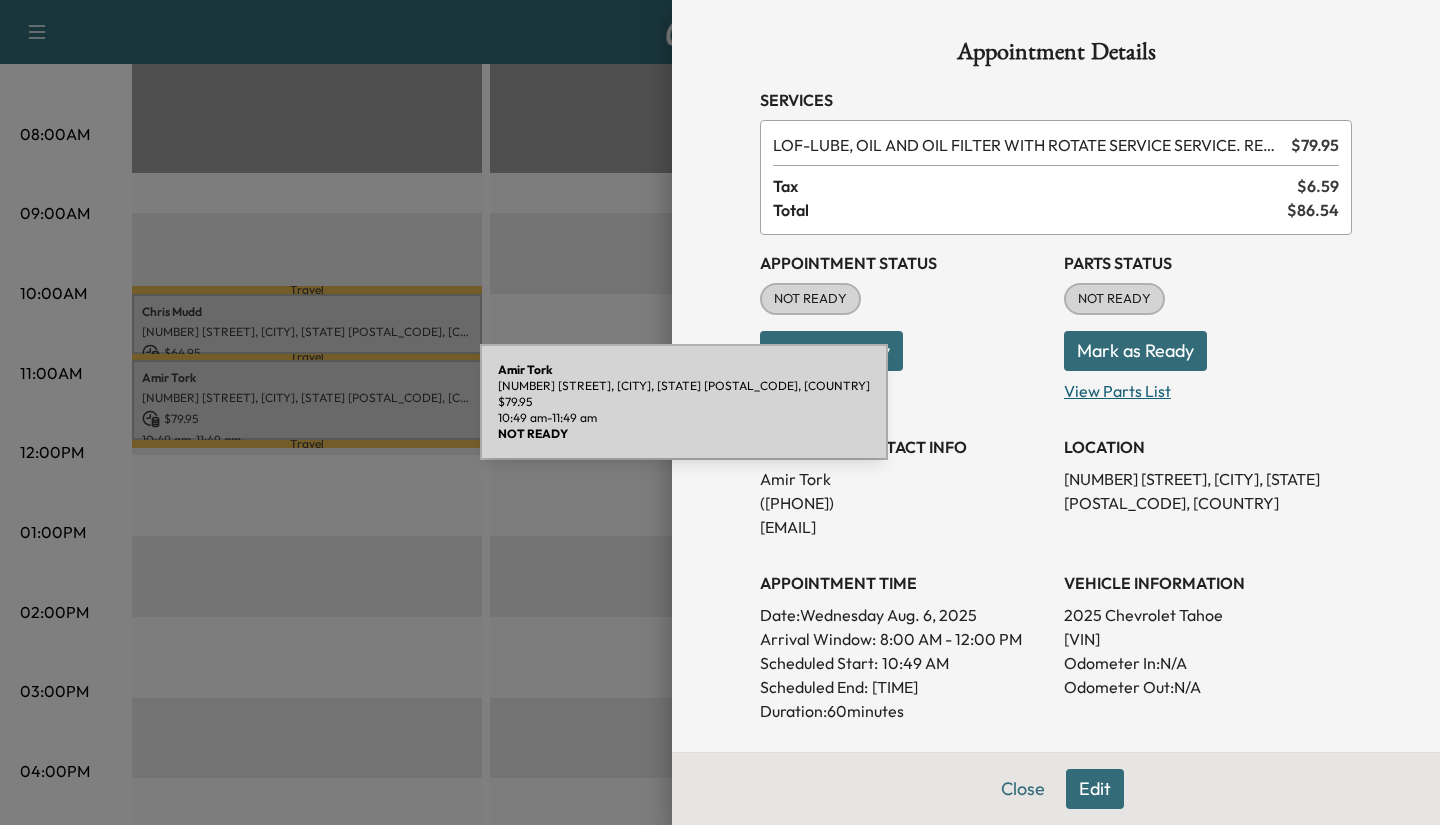 click on "View Parts List" at bounding box center (1208, 387) 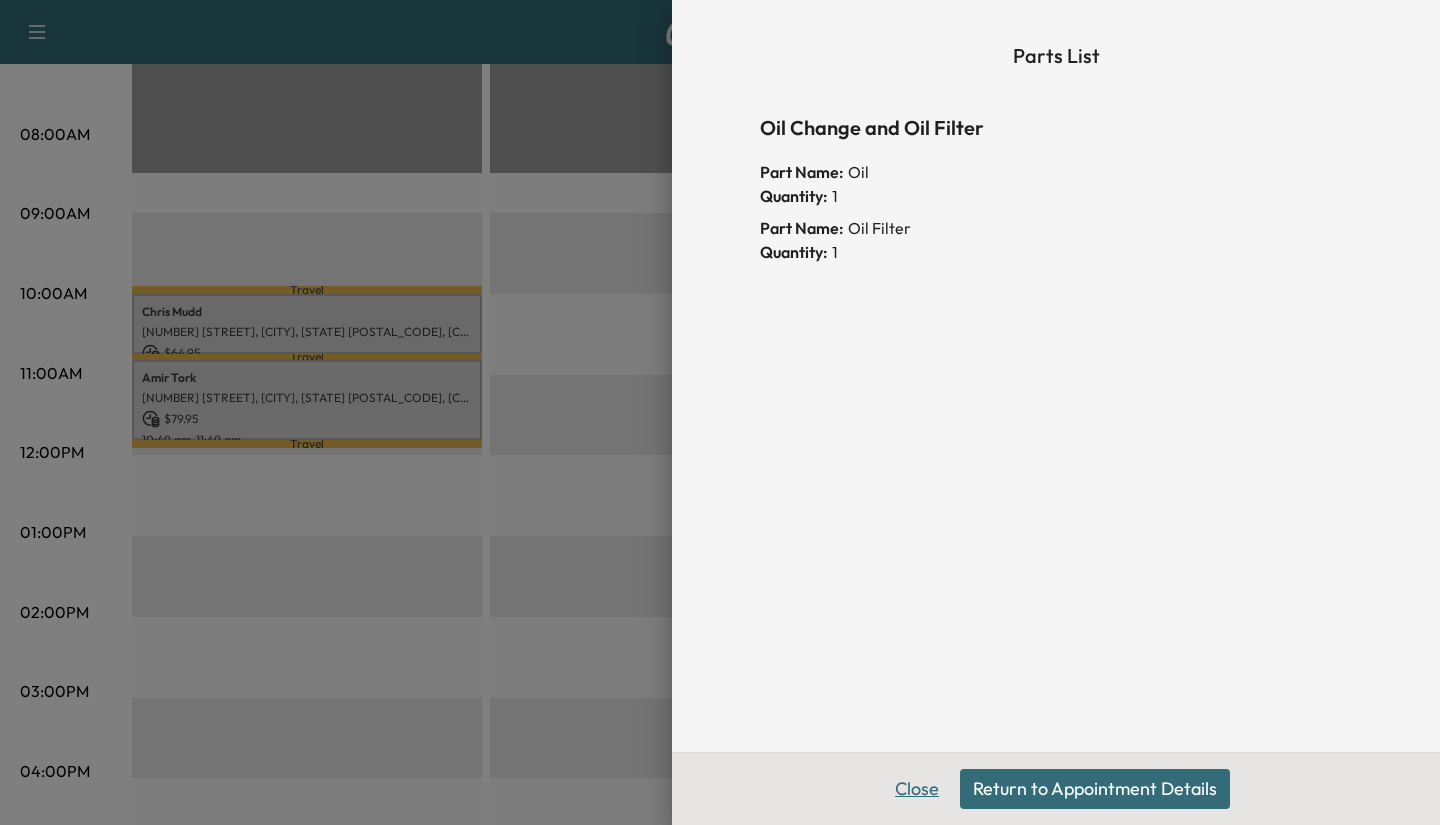 click on "Close" at bounding box center [917, 789] 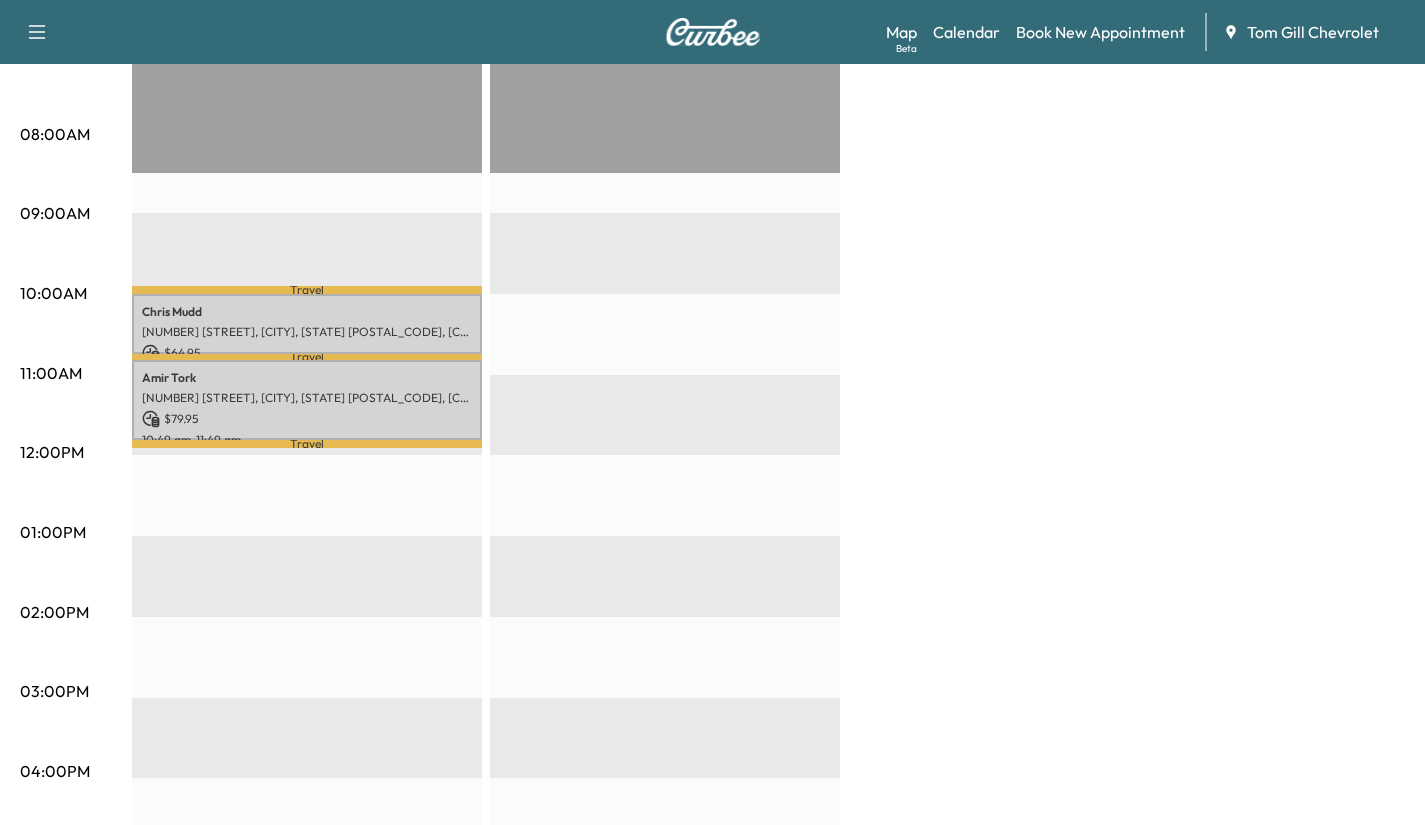 click on "Chris   Mudd" at bounding box center (307, 312) 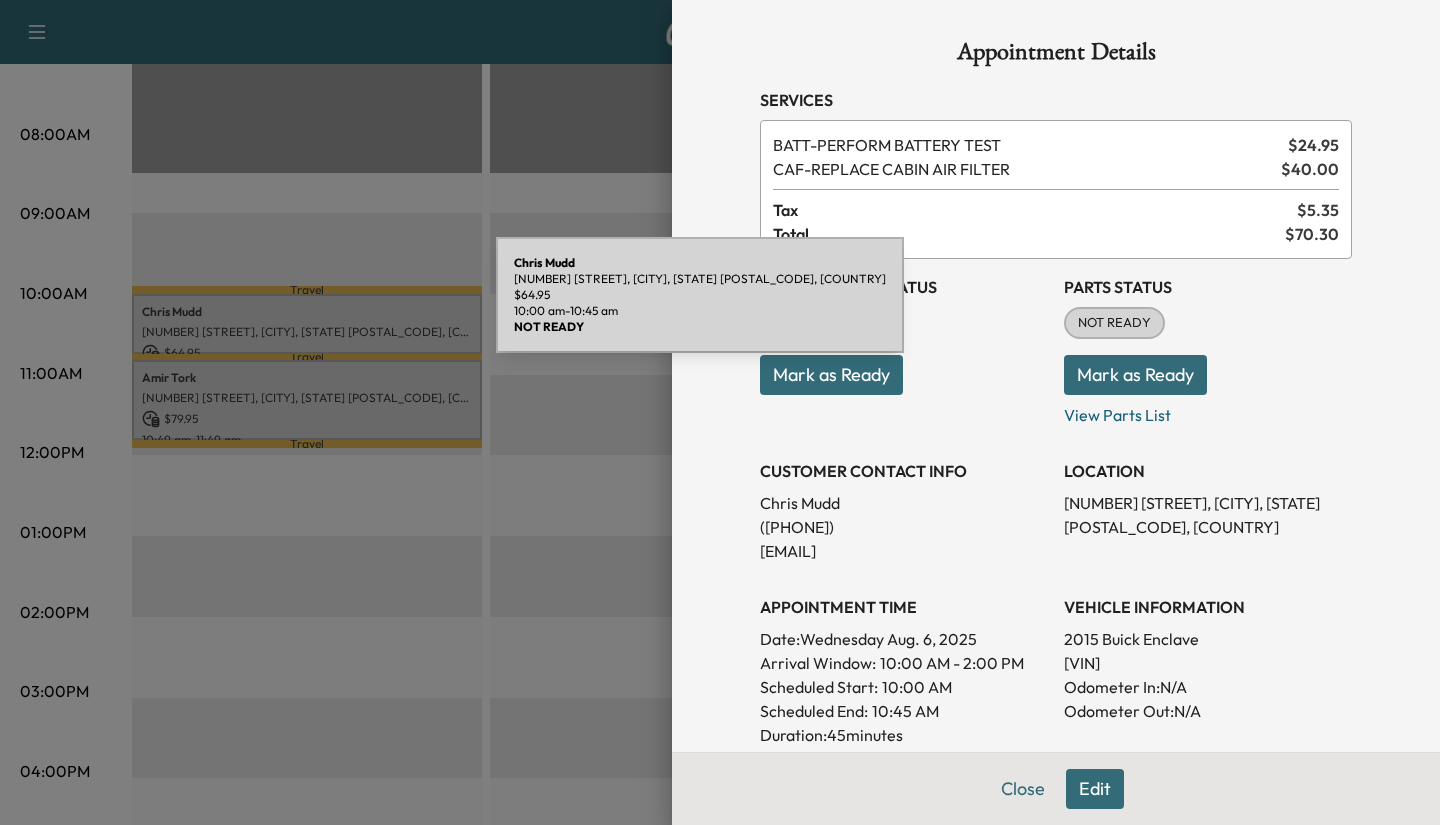 click on "Appointment Details Services BATT  -  PERFORM BATTERY TEST $ [PRICE] CAF  -  REPLACE CABIN AIR FILTER $ [PRICE] Tax $ [PRICE] Total $ [PRICE] Appointment Status NOT READY Mark as Ready Parts Status NOT READY Mark as Ready View Parts List CUSTOMER CONTACT INFO Chris   Mudd ([PHONE]) [EMAIL] LOCATION [NUMBER] [STREET], [CITY], [STATE] [POSTAL_CODE], [COUNTRY] APPOINTMENT TIME Date:  [DAY] [MONTH] [DATE], [YEAR] Arrival Window: [TIME] - [TIME] Scheduled Start: [TIME] Scheduled End: [TIME] Duration:  [DURATION]  minutes VEHICLE INFORMATION [YEAR]   [BRAND]   [MODEL] [VIN] Odometer In:  N/A Odometer Out:  N/A History   Created By  :   Curbee Chevrolet Created At  :   [DATE] Modified By  :   Tekion Sync Modified At  :   [DATE] CONTACT CUSTOMER NOTES No notes Repair Order number No Repair Order linked DMS Links Appointment" at bounding box center [1056, 599] 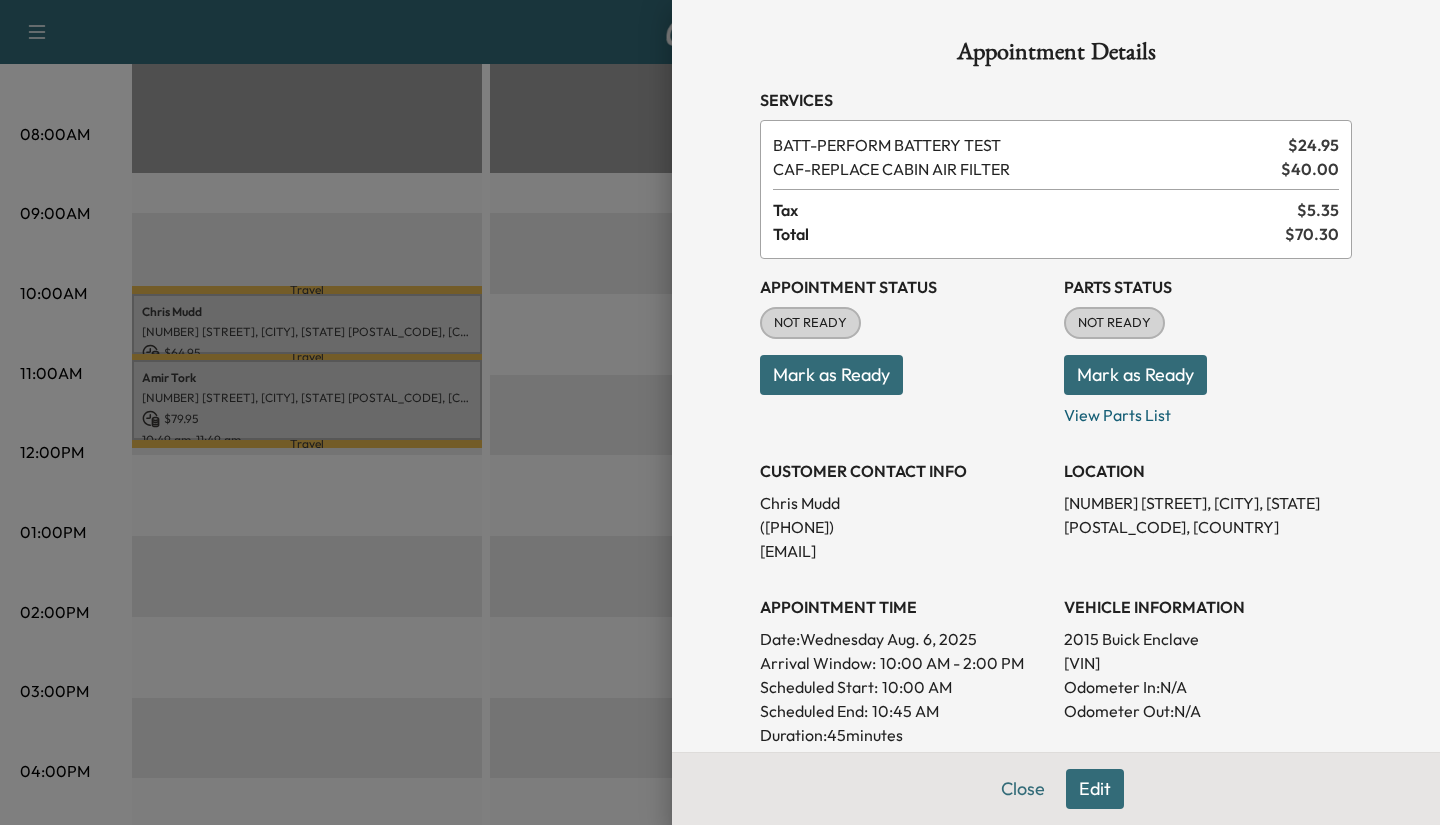 click on "View Parts List" at bounding box center [1208, 411] 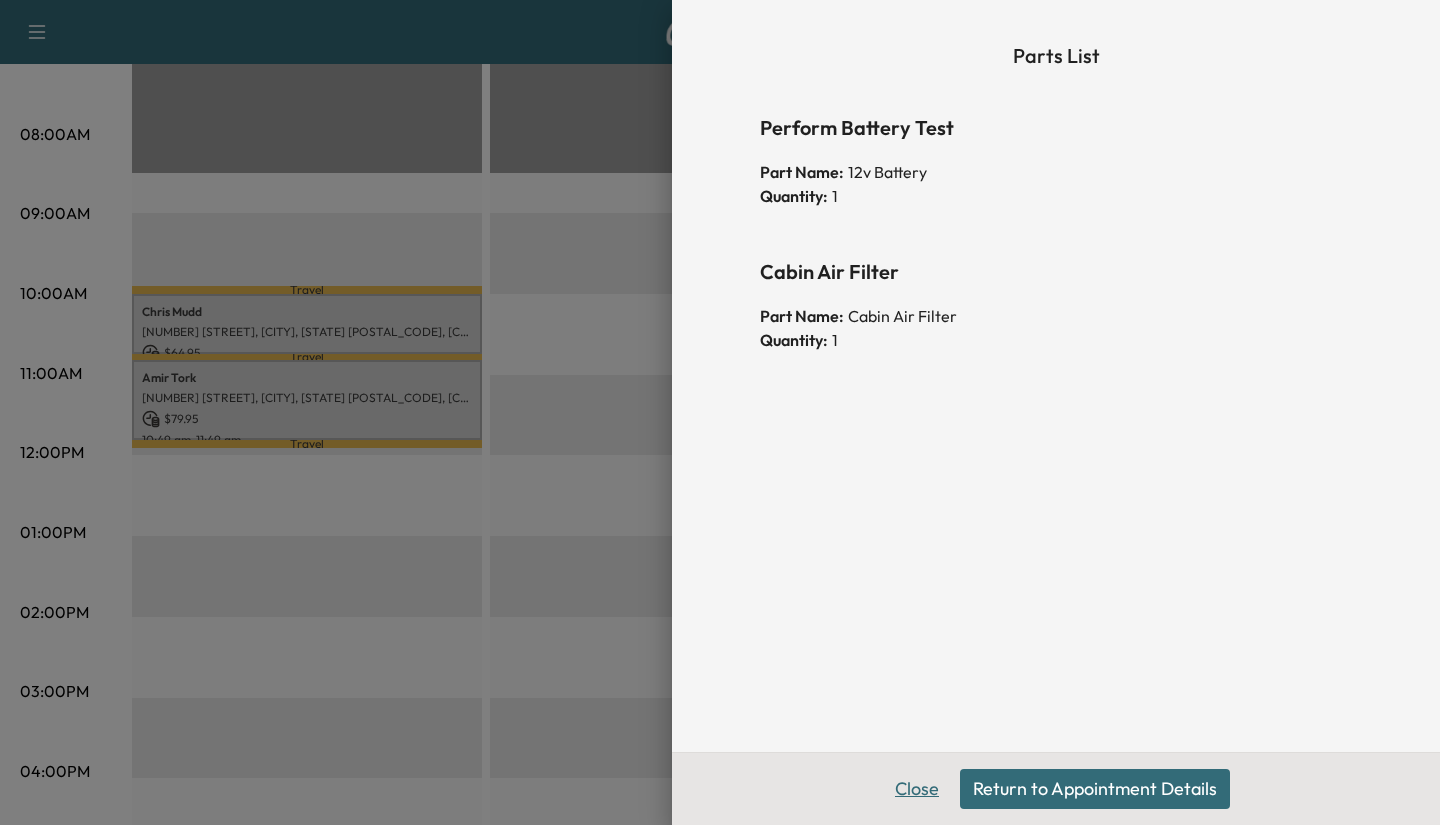 click on "Close" at bounding box center [917, 789] 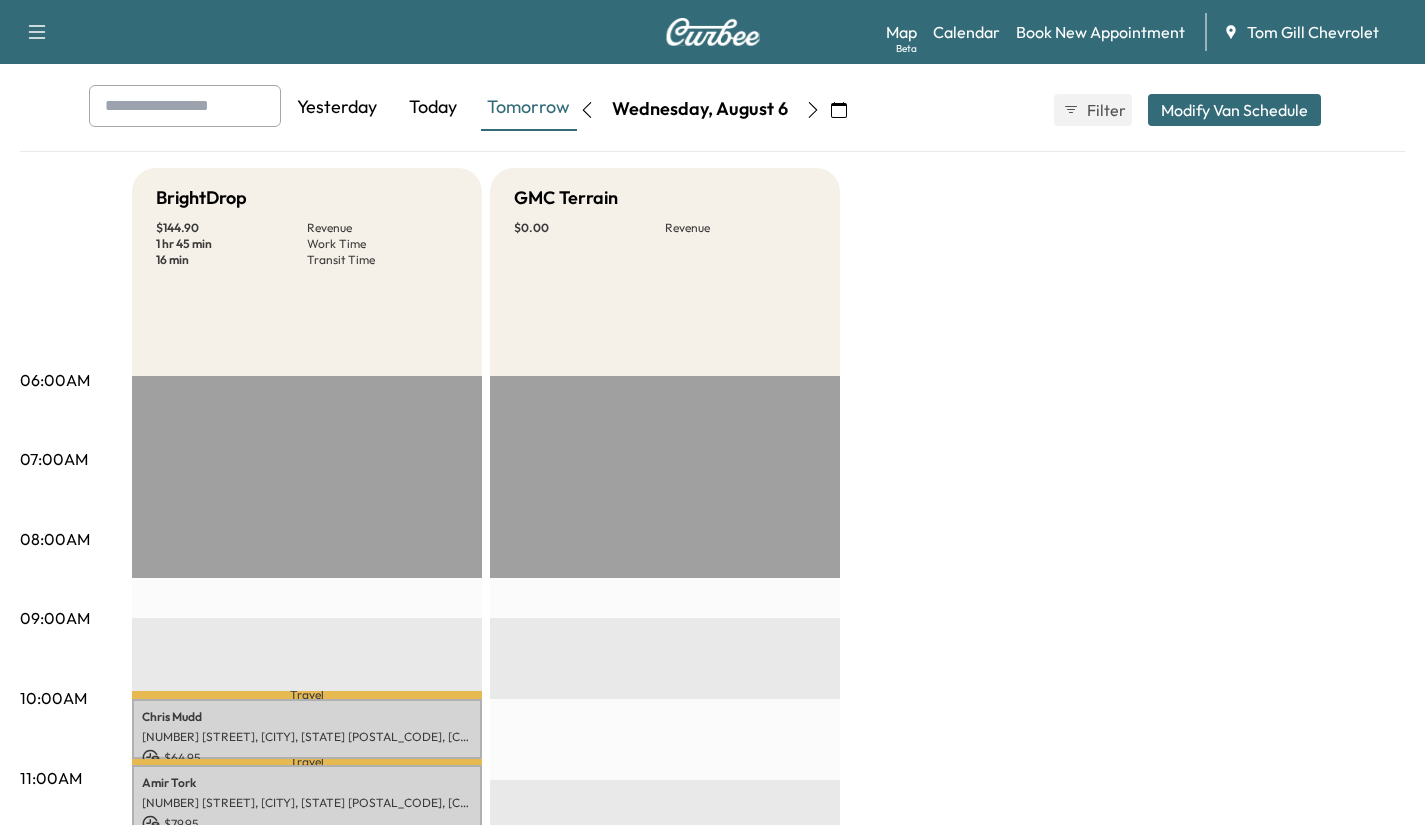 scroll, scrollTop: 0, scrollLeft: 0, axis: both 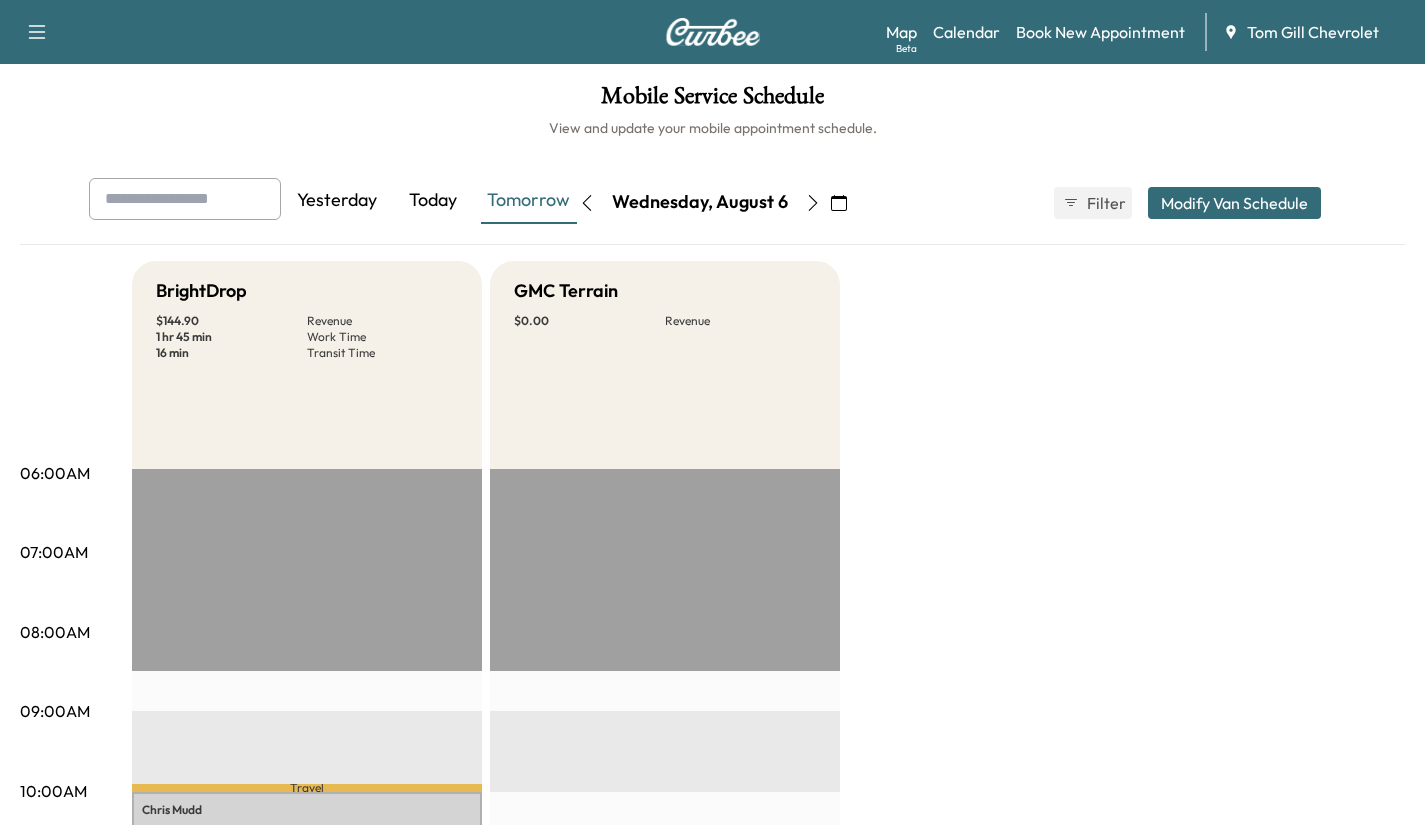 click on "BrightDrop $ [PRICE] Revenue [DURATION] Work Time [DURATION] Transit Time Travel Chris   Mudd [NUMBER] [STREET], [CITY], [STATE] [POSTAL_CODE], [COUNTRY]   $ [PRICE] [TIME]  -  [TIME] Travel Amir   Tork [NUMBER] [STREET], [CITY], [STATE] [POSTAL_CODE], [COUNTRY]   $ [PRICE] [TIME]  -  [TIME] Travel EST Start   GMC Terrain $ [PRICE] Revenue EST Start" at bounding box center [768, 1011] 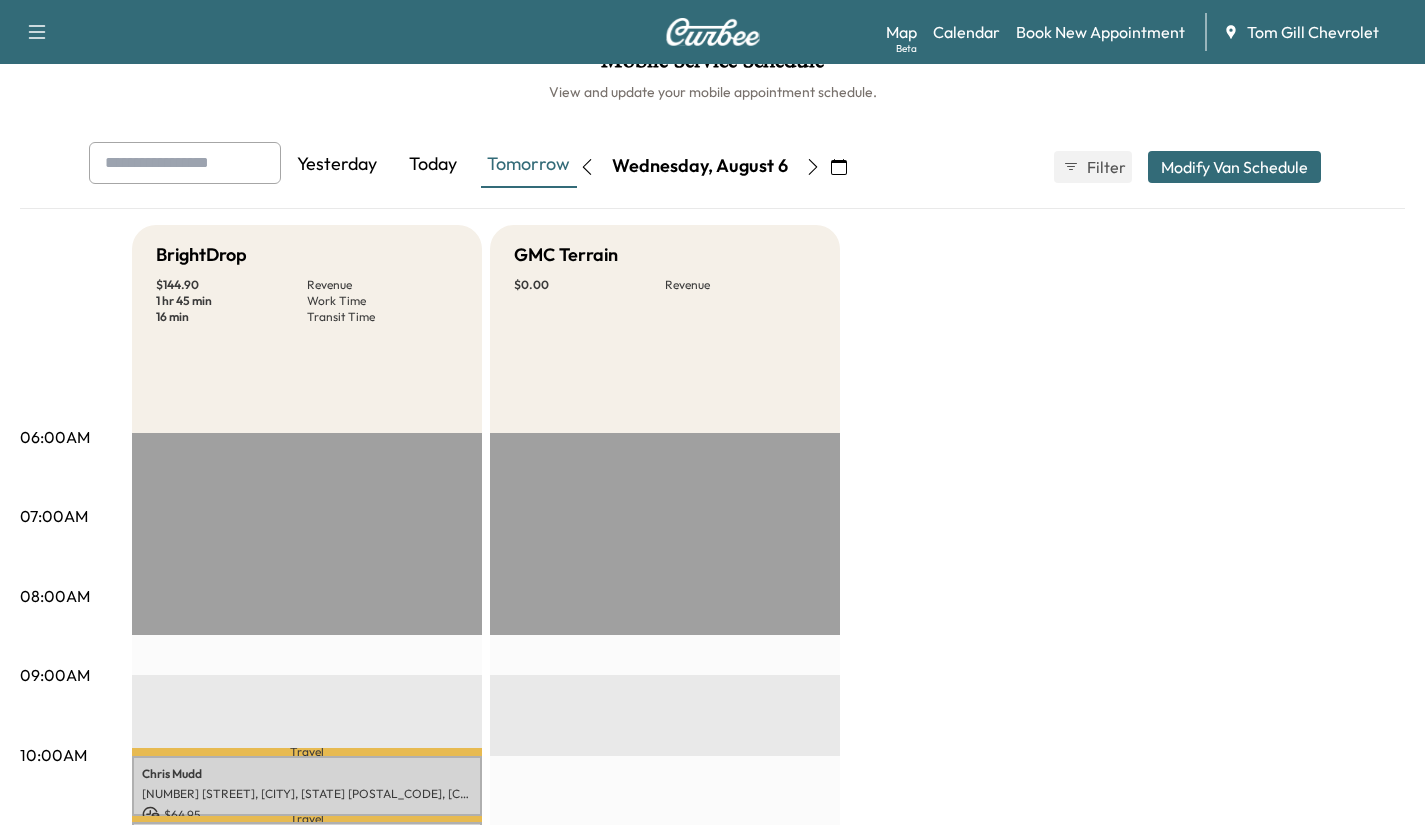 scroll, scrollTop: 0, scrollLeft: 0, axis: both 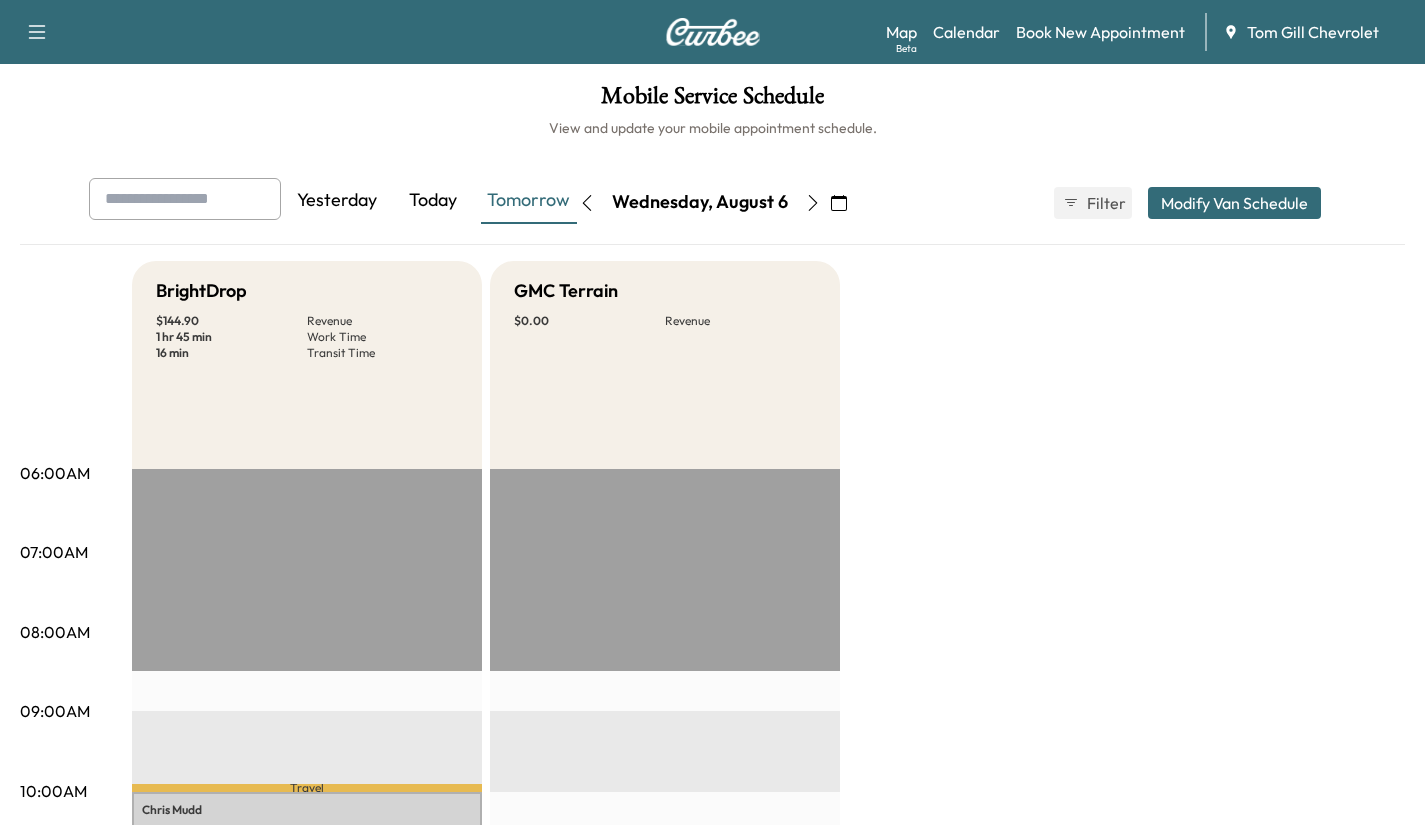 click on "BrightDrop $ [PRICE] Revenue [DURATION] Work Time [DURATION] Transit Time Travel Chris   Mudd [NUMBER] [STREET], [CITY], [STATE] [POSTAL_CODE], [COUNTRY]   $ [PRICE] [TIME]  -  [TIME] Travel Amir   Tork [NUMBER] [STREET], [CITY], [STATE] [POSTAL_CODE], [COUNTRY]   $ [PRICE] [TIME]  -  [TIME] Travel EST Start   GMC Terrain $ [PRICE] Revenue EST Start" at bounding box center (768, 1011) 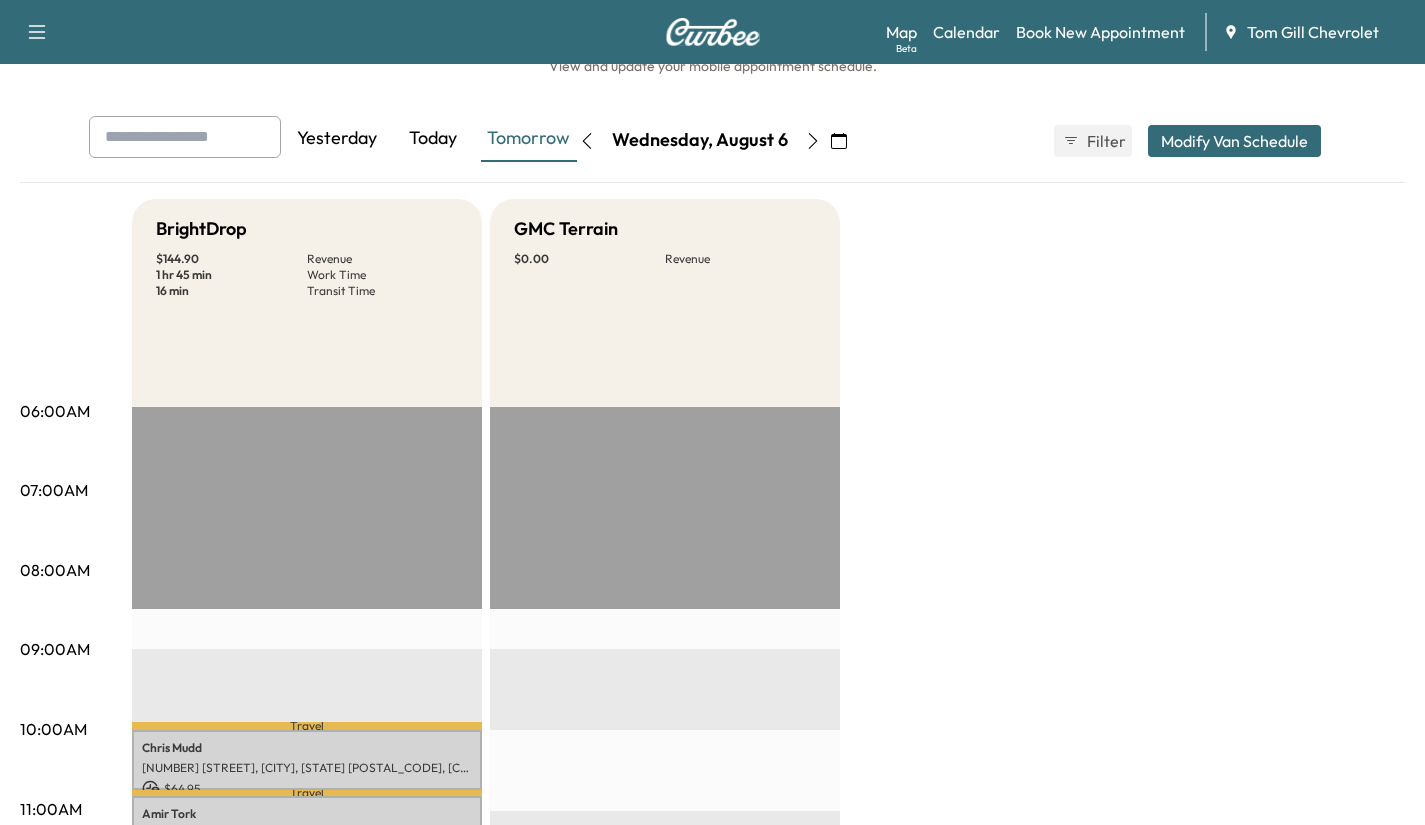 scroll, scrollTop: 56, scrollLeft: 0, axis: vertical 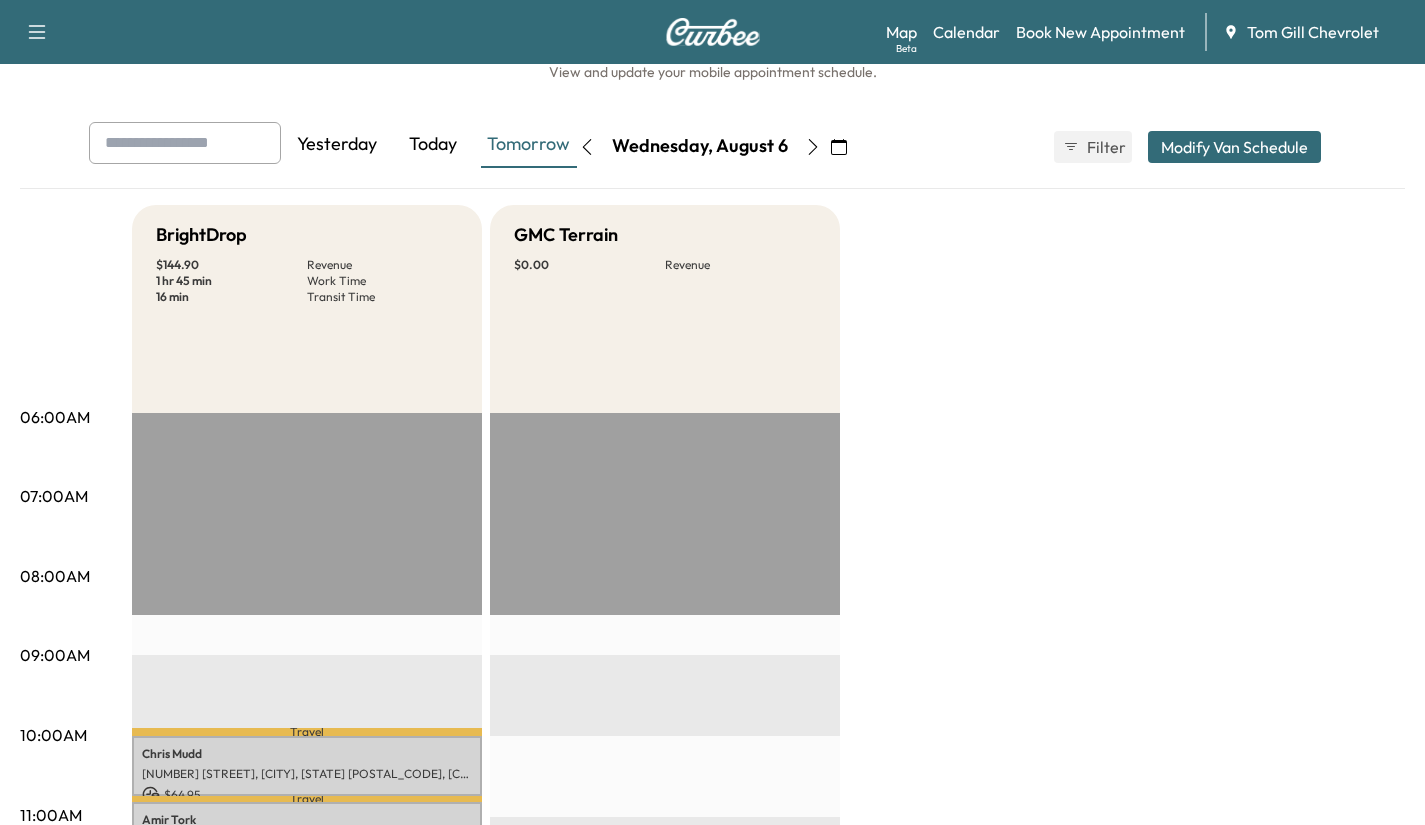 click on "Tomorrow" at bounding box center [529, 145] 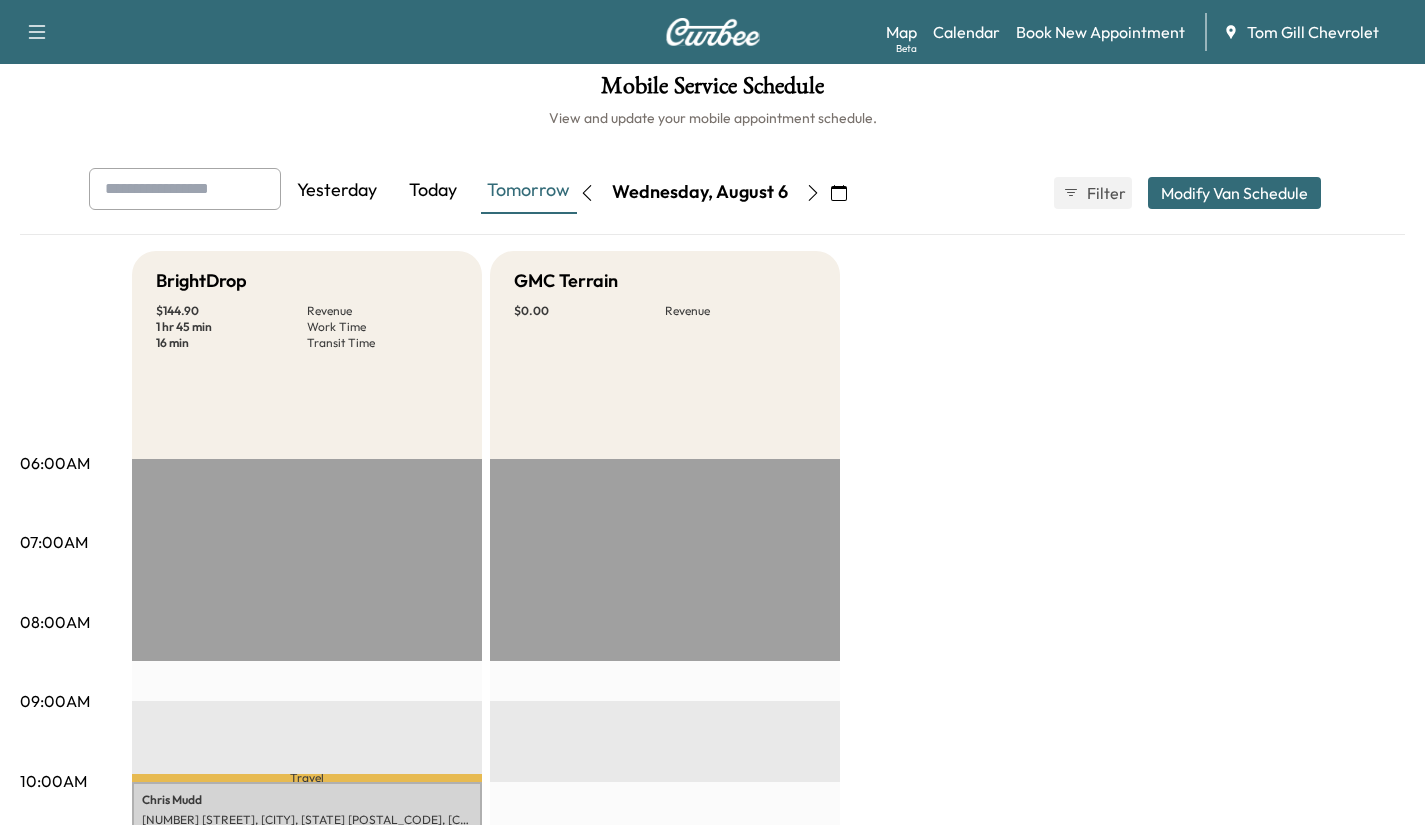 scroll, scrollTop: 0, scrollLeft: 0, axis: both 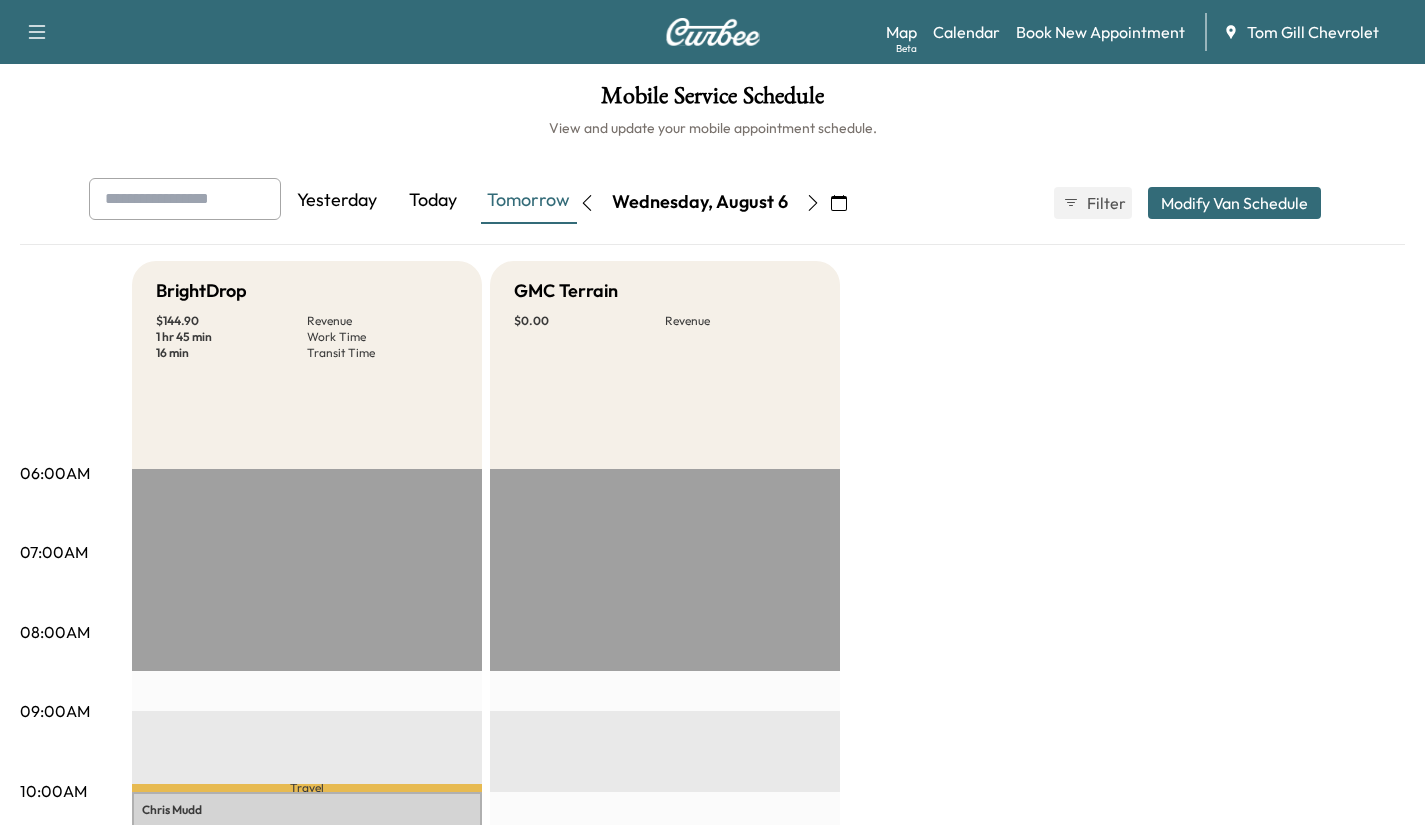 click on "Tomorrow" at bounding box center (529, 201) 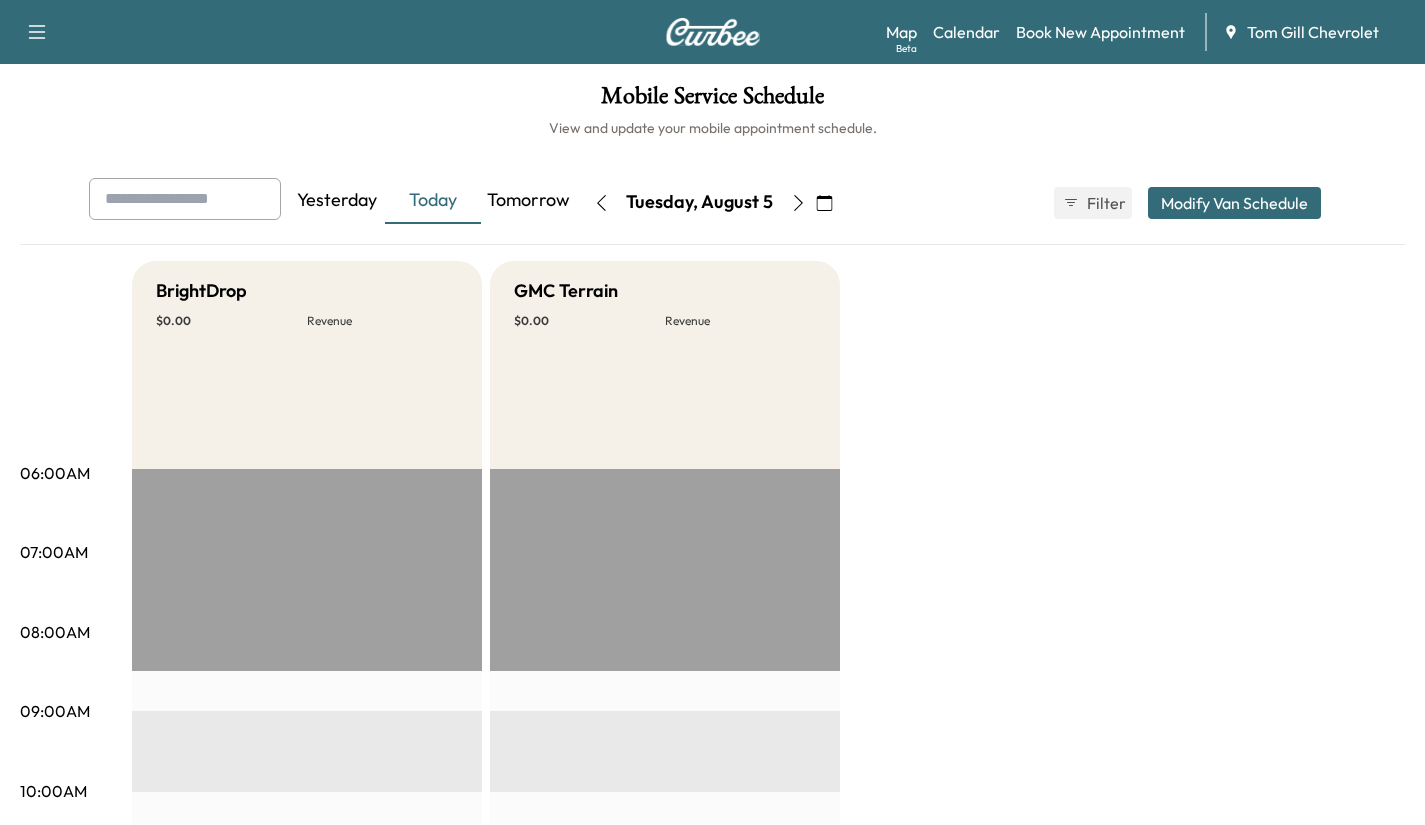 click on "Tomorrow" at bounding box center [529, 201] 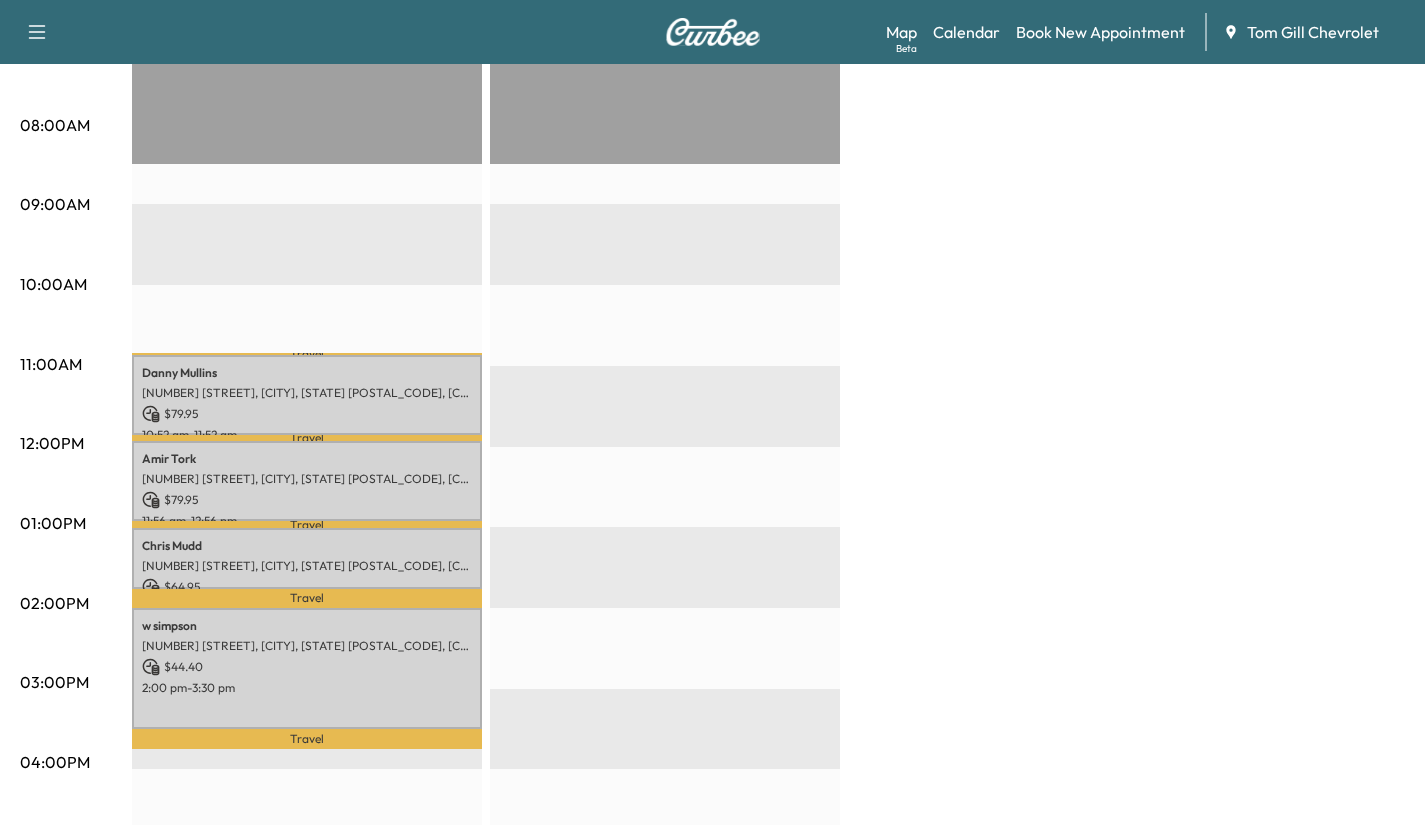 scroll, scrollTop: 507, scrollLeft: 0, axis: vertical 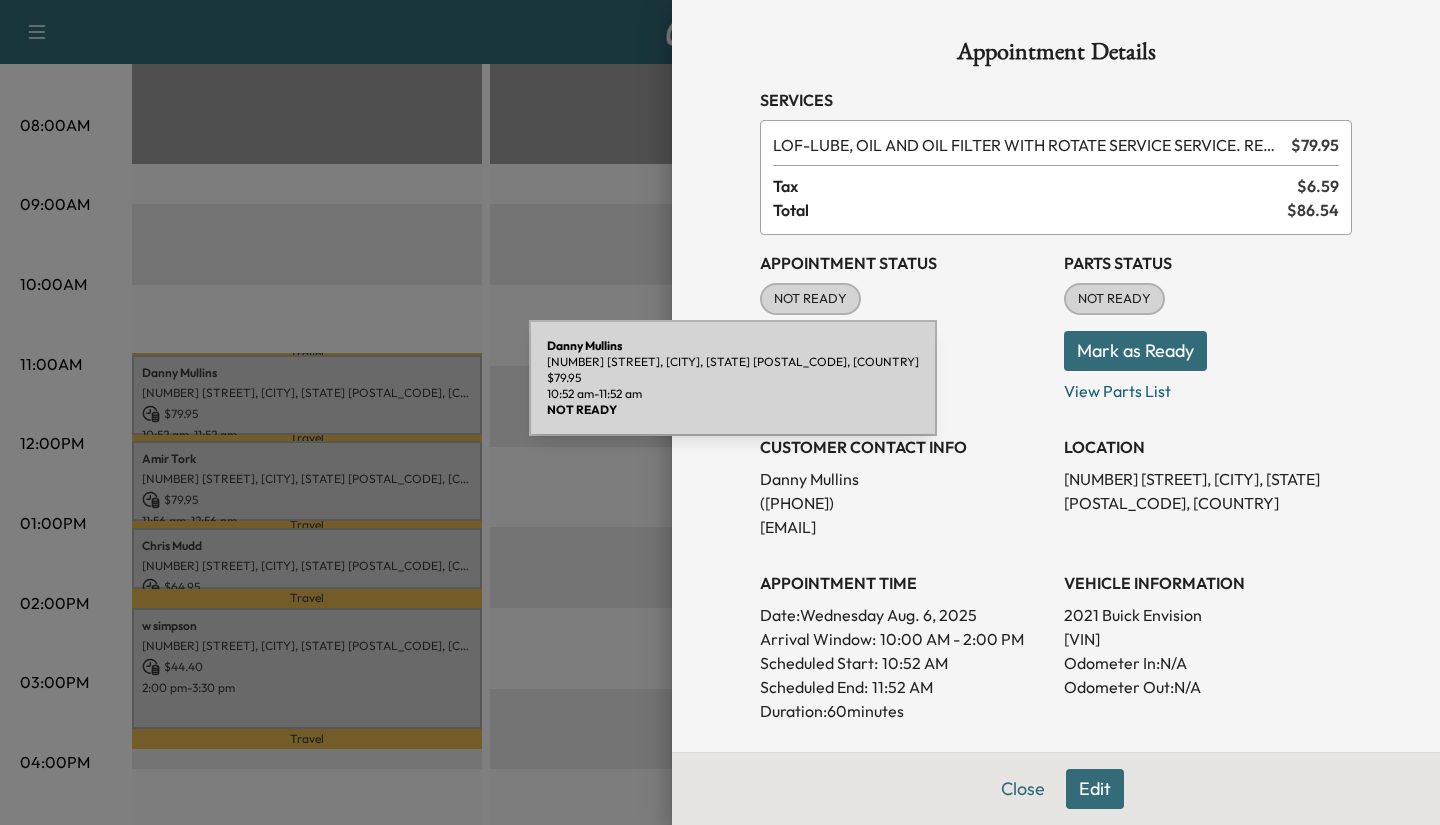 click at bounding box center (720, 412) 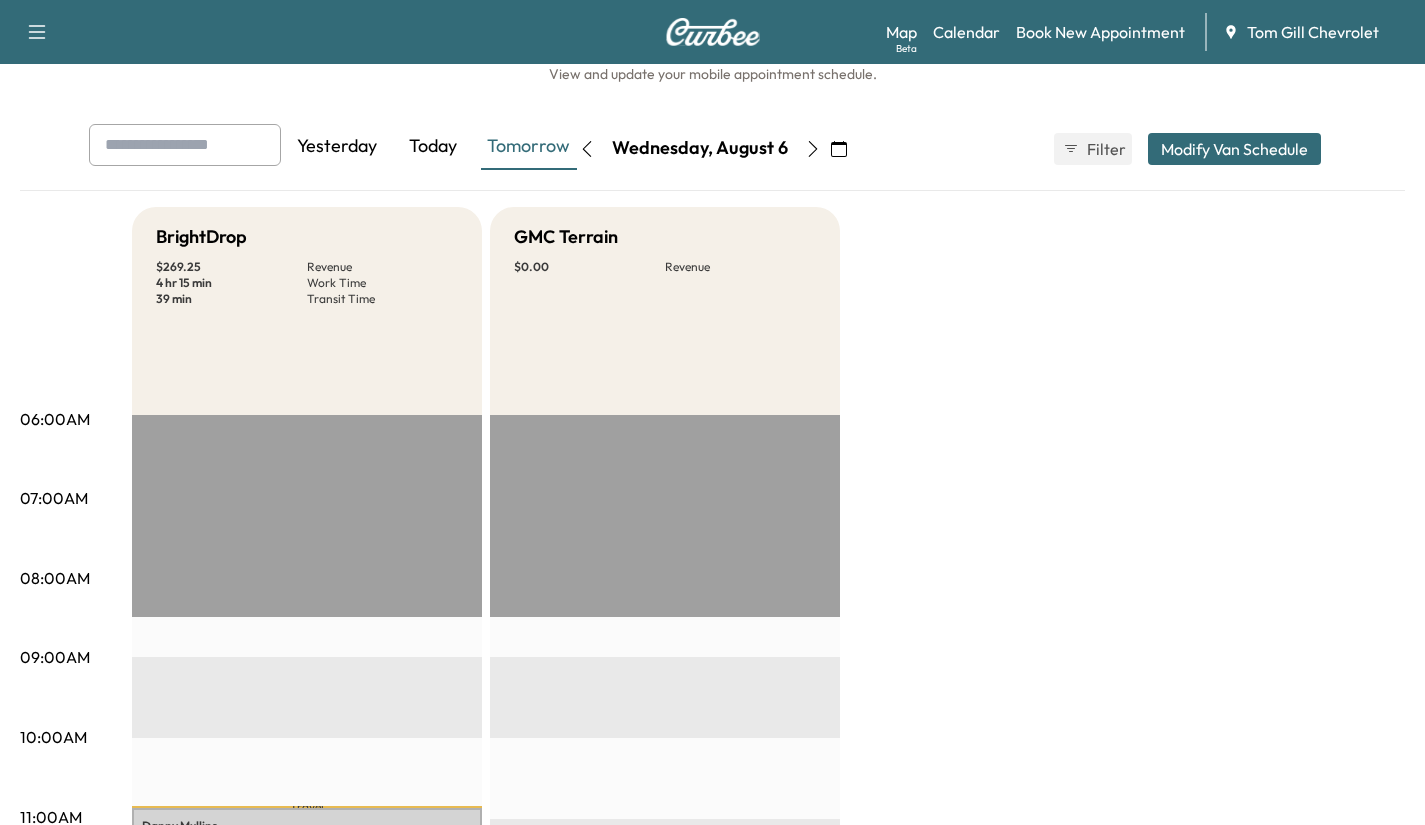 scroll, scrollTop: 0, scrollLeft: 0, axis: both 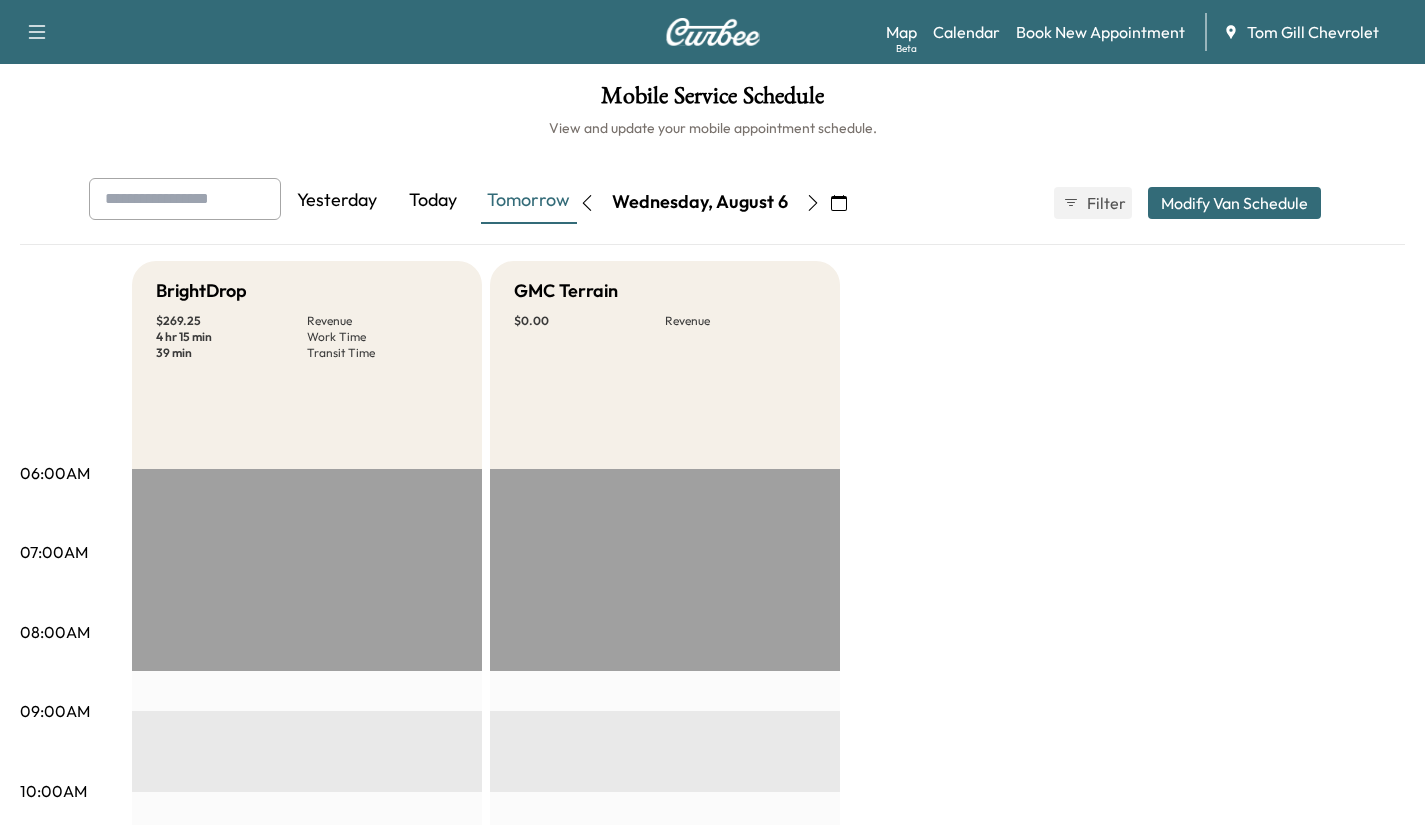 click on "Tomorrow" at bounding box center [529, 201] 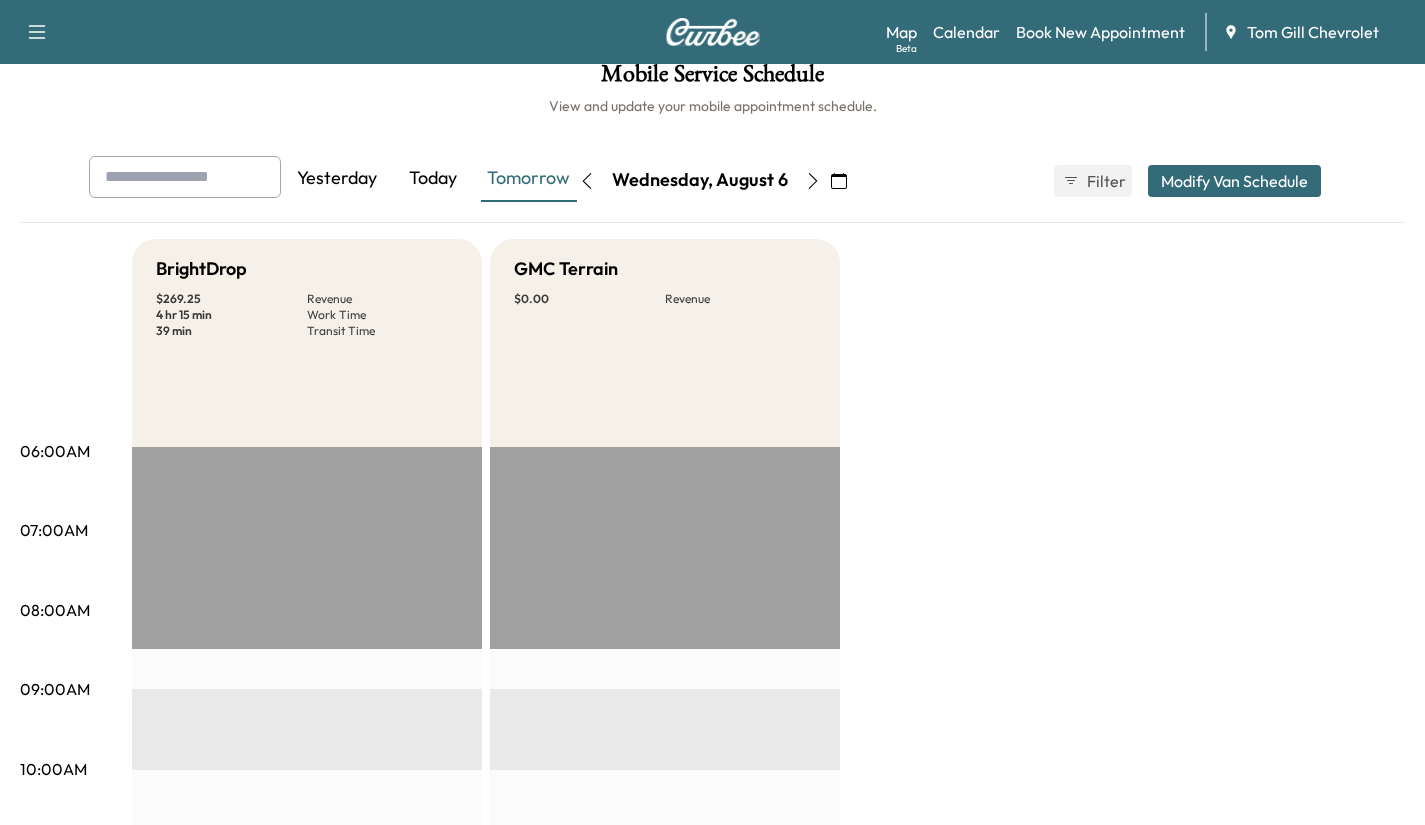 scroll, scrollTop: 0, scrollLeft: 0, axis: both 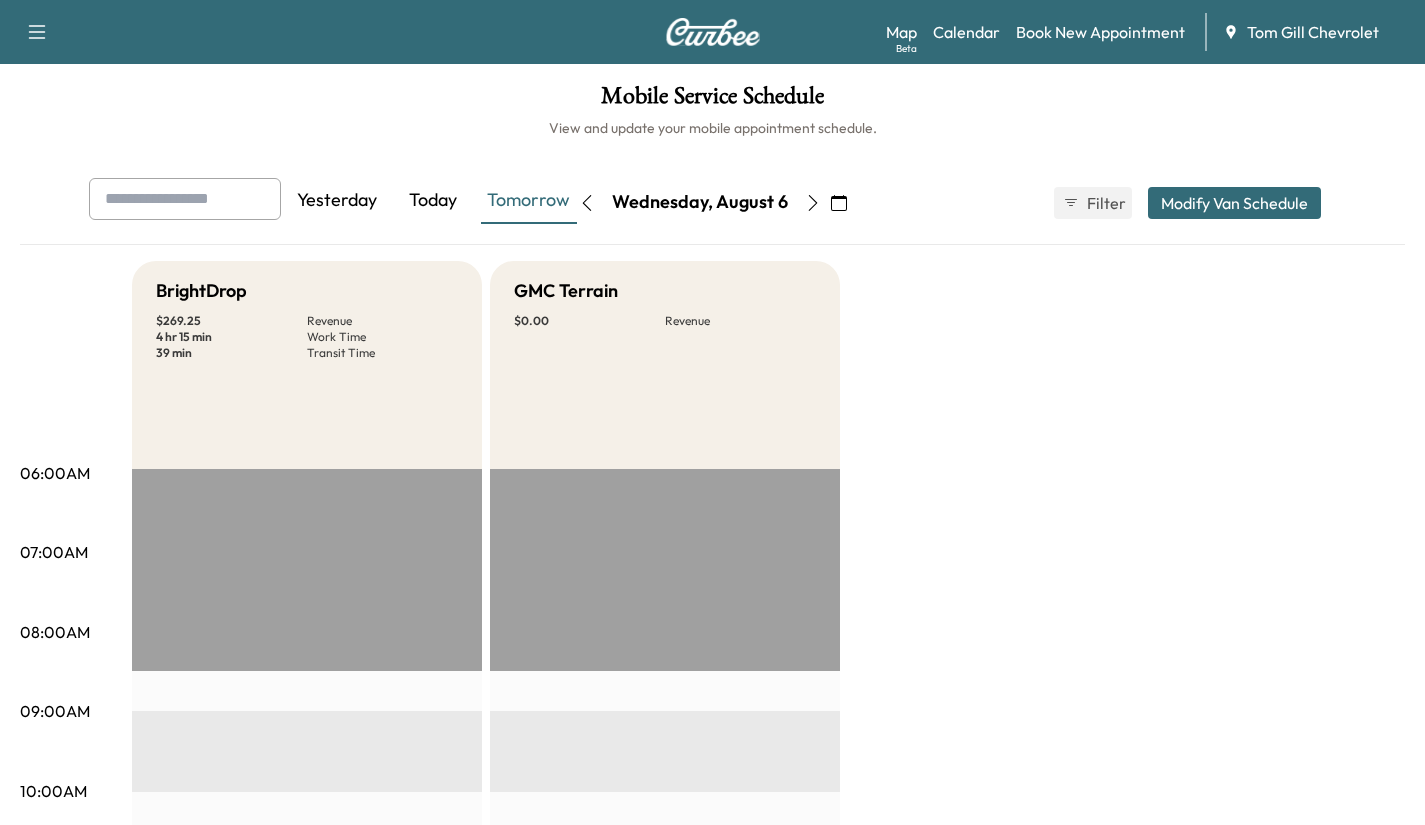 click on "Tomorrow" at bounding box center [529, 201] 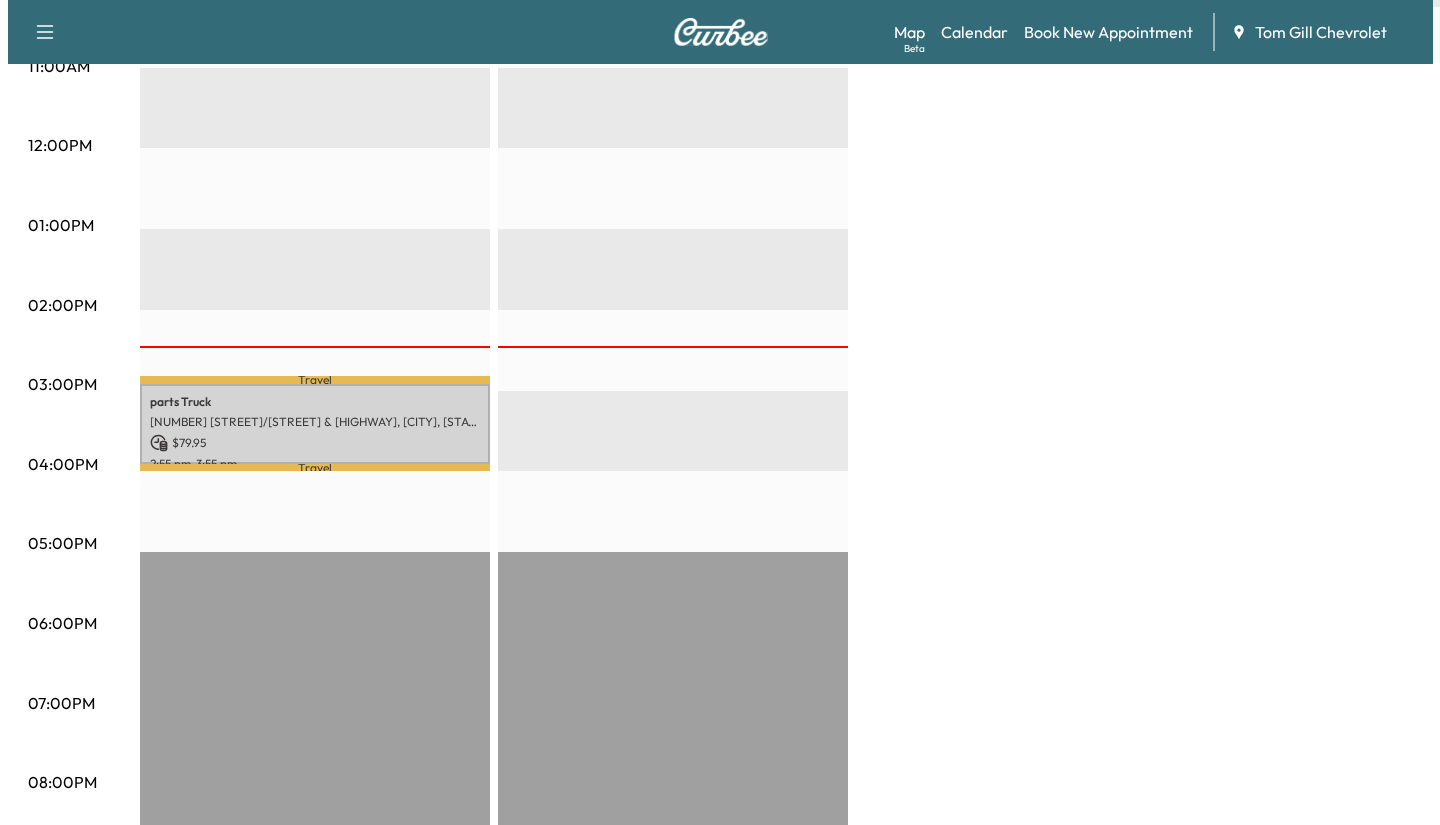 scroll, scrollTop: 803, scrollLeft: 0, axis: vertical 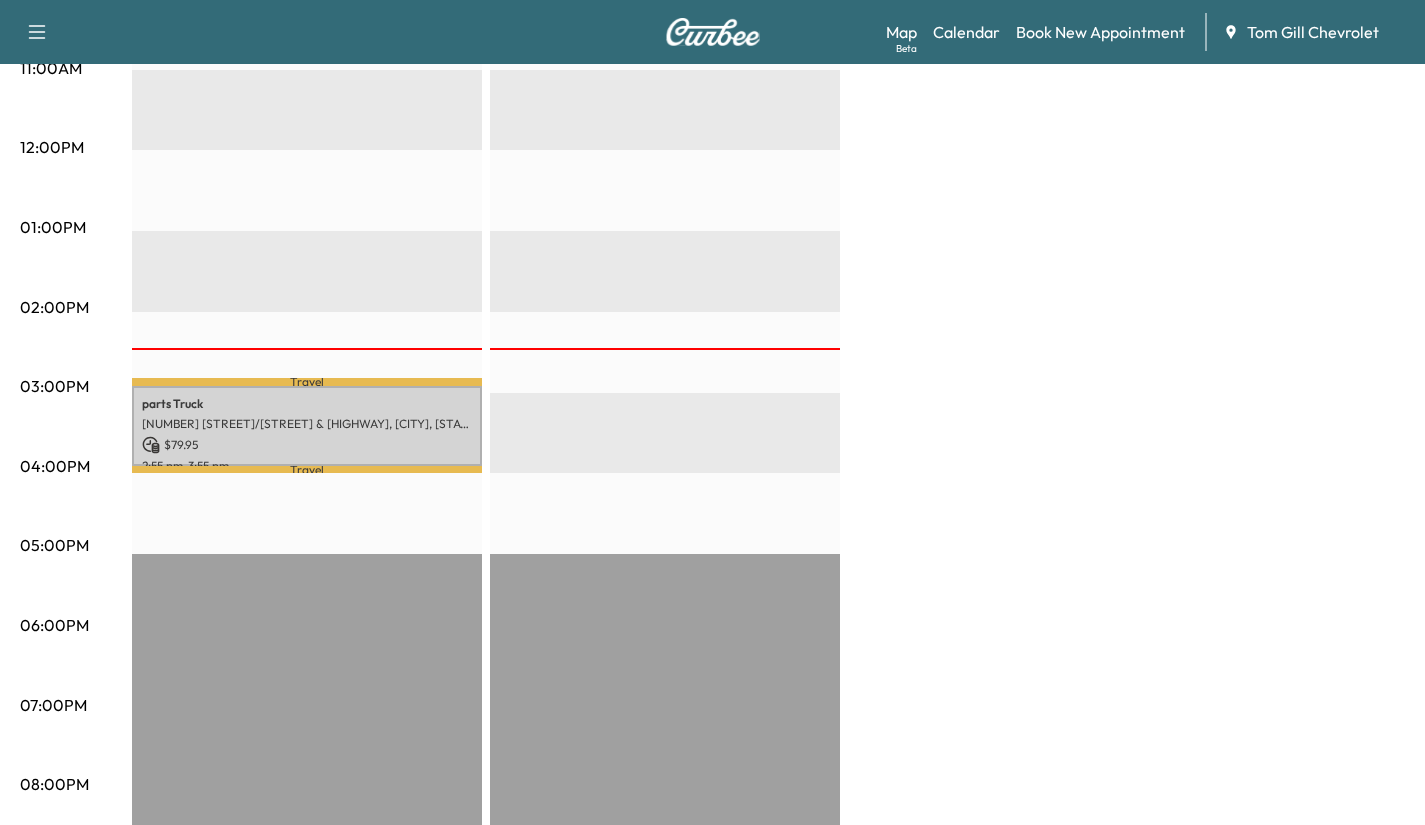 click on "[NUMBER] [STREET]/[STREET] & [HIGHWAY], [CITY], [STATE] [POSTAL_CODE], [COUNTRY]" at bounding box center [307, 424] 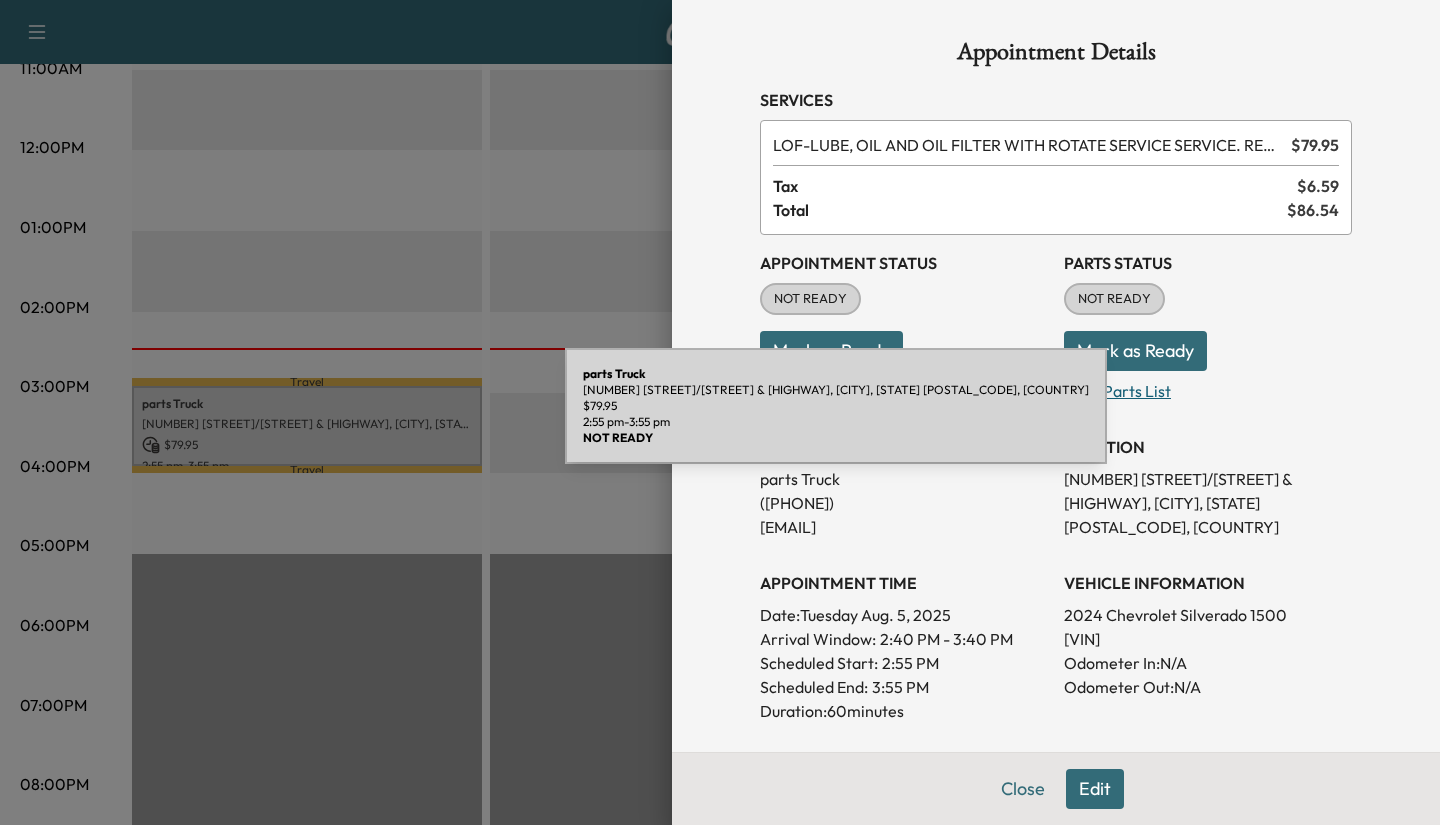click on "View Parts List" at bounding box center [1208, 387] 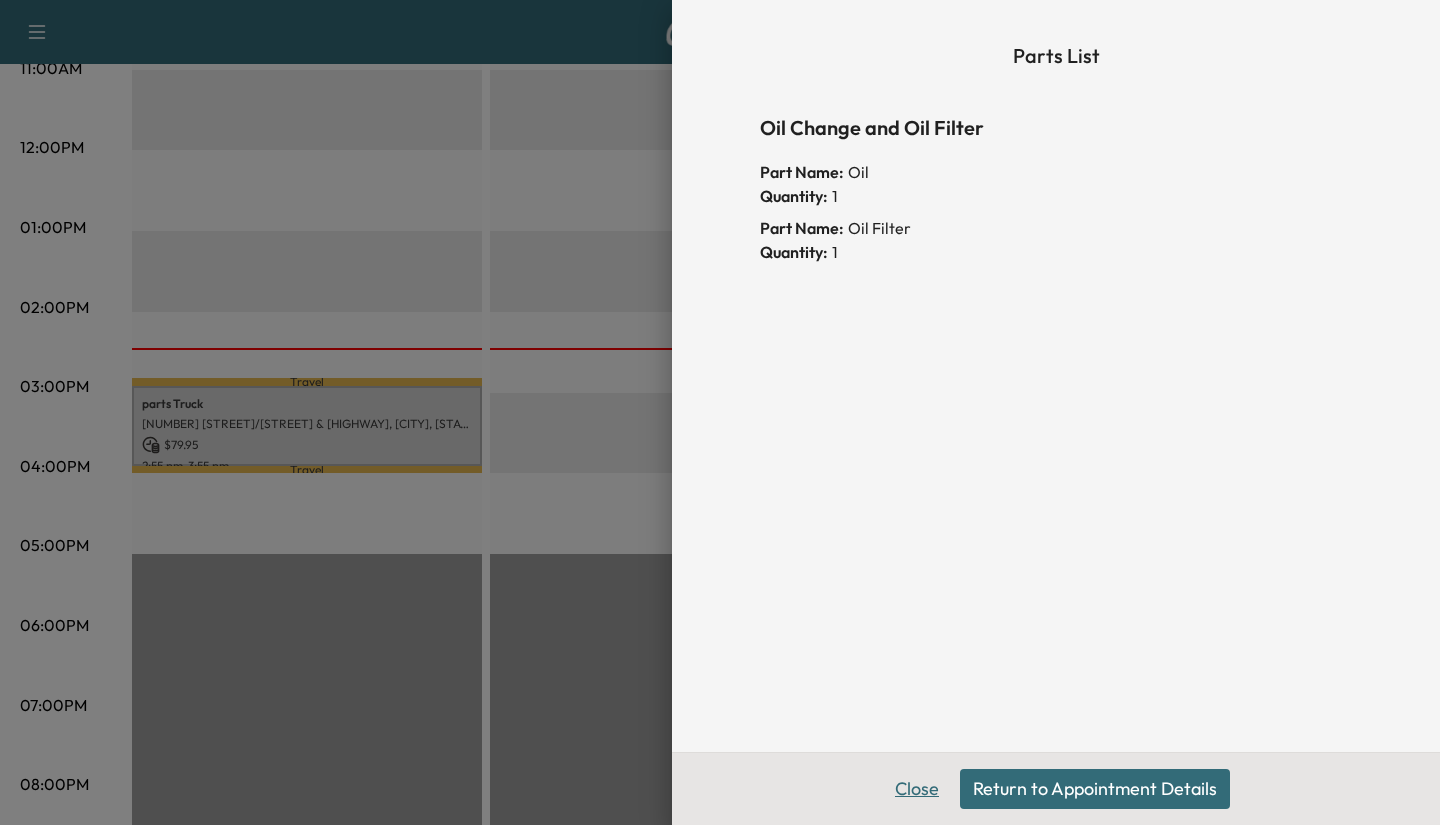 click on "Close" at bounding box center (917, 789) 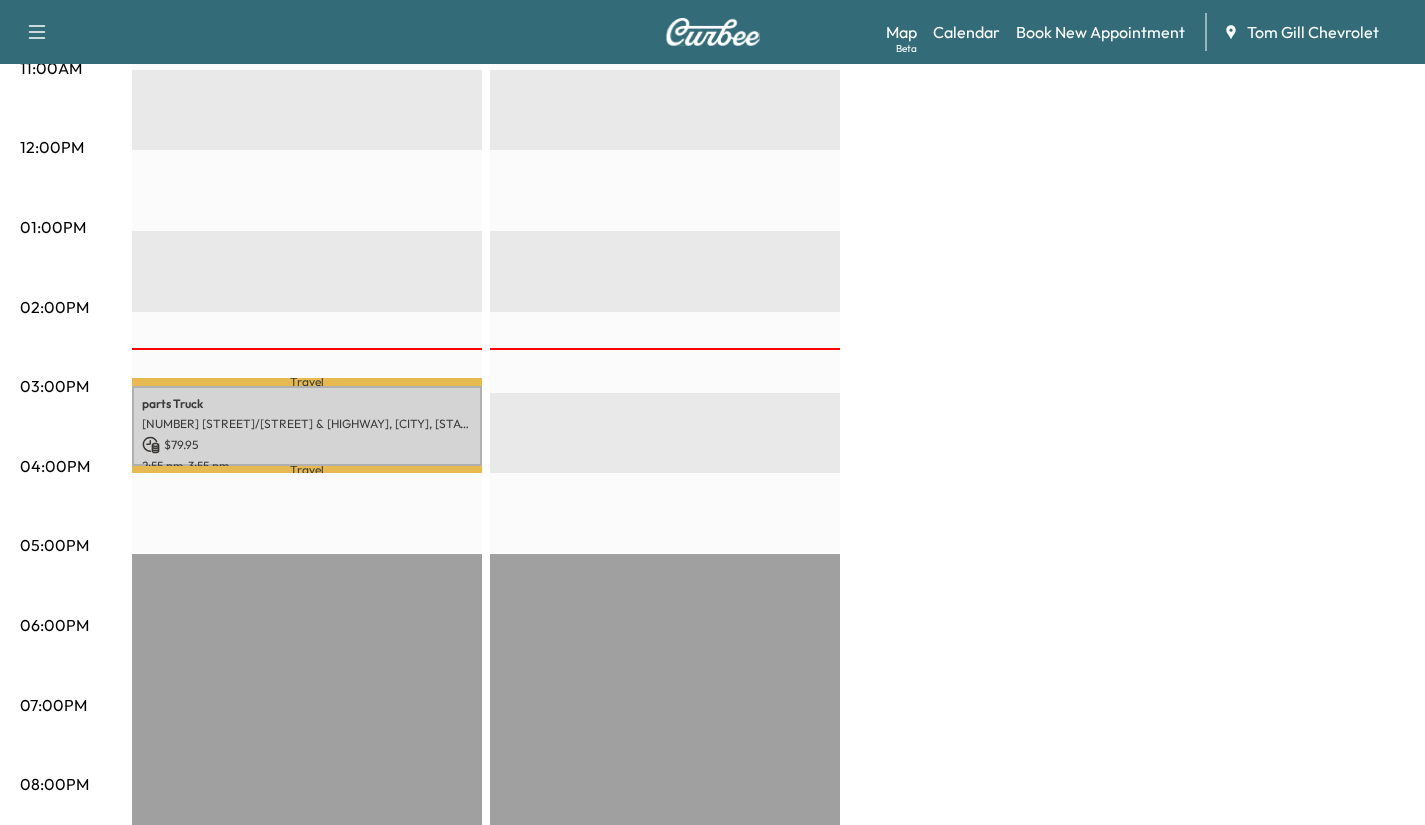 click on "$ 79.95" at bounding box center (307, 445) 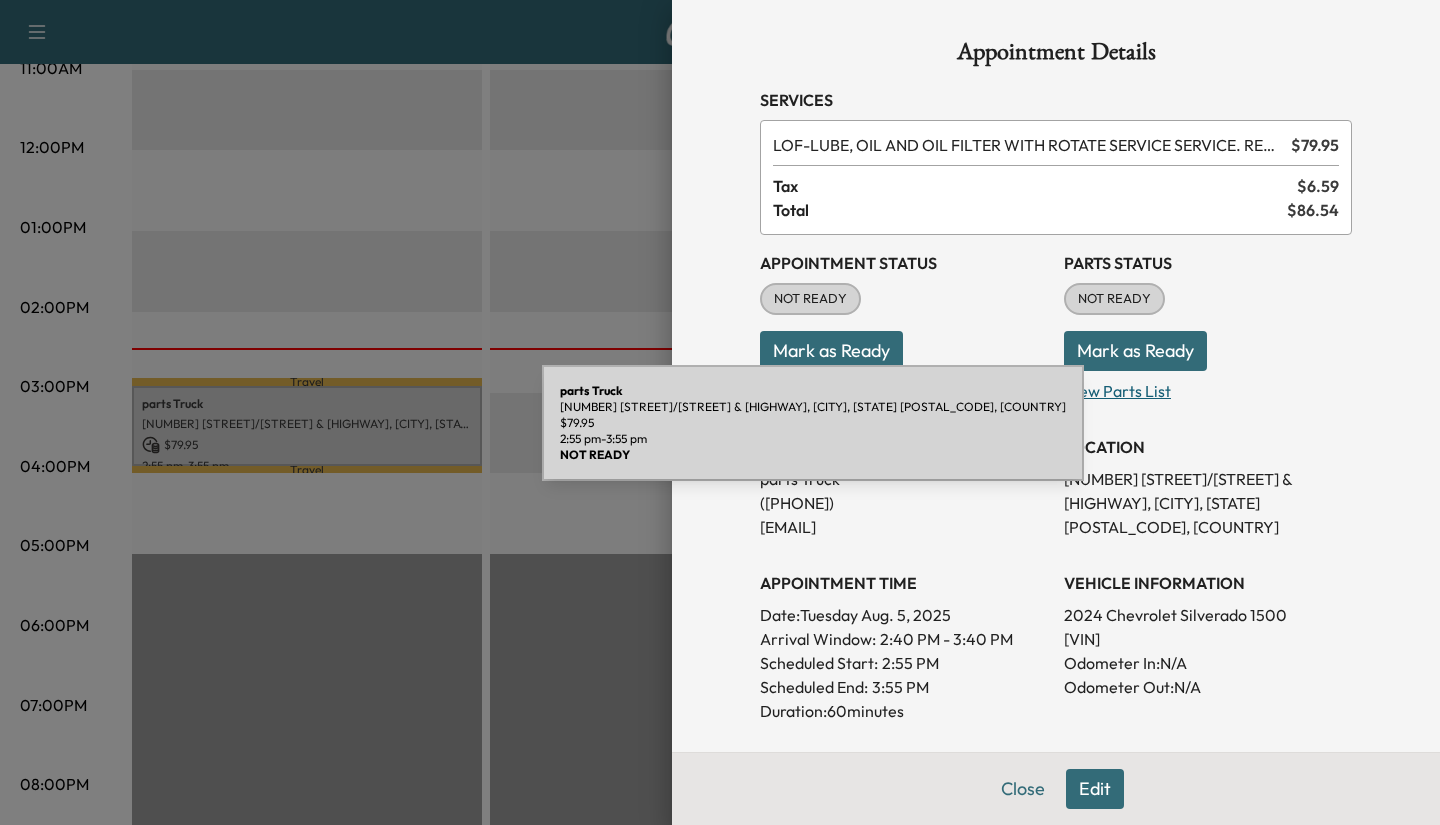 click on "View Parts List" at bounding box center (1208, 387) 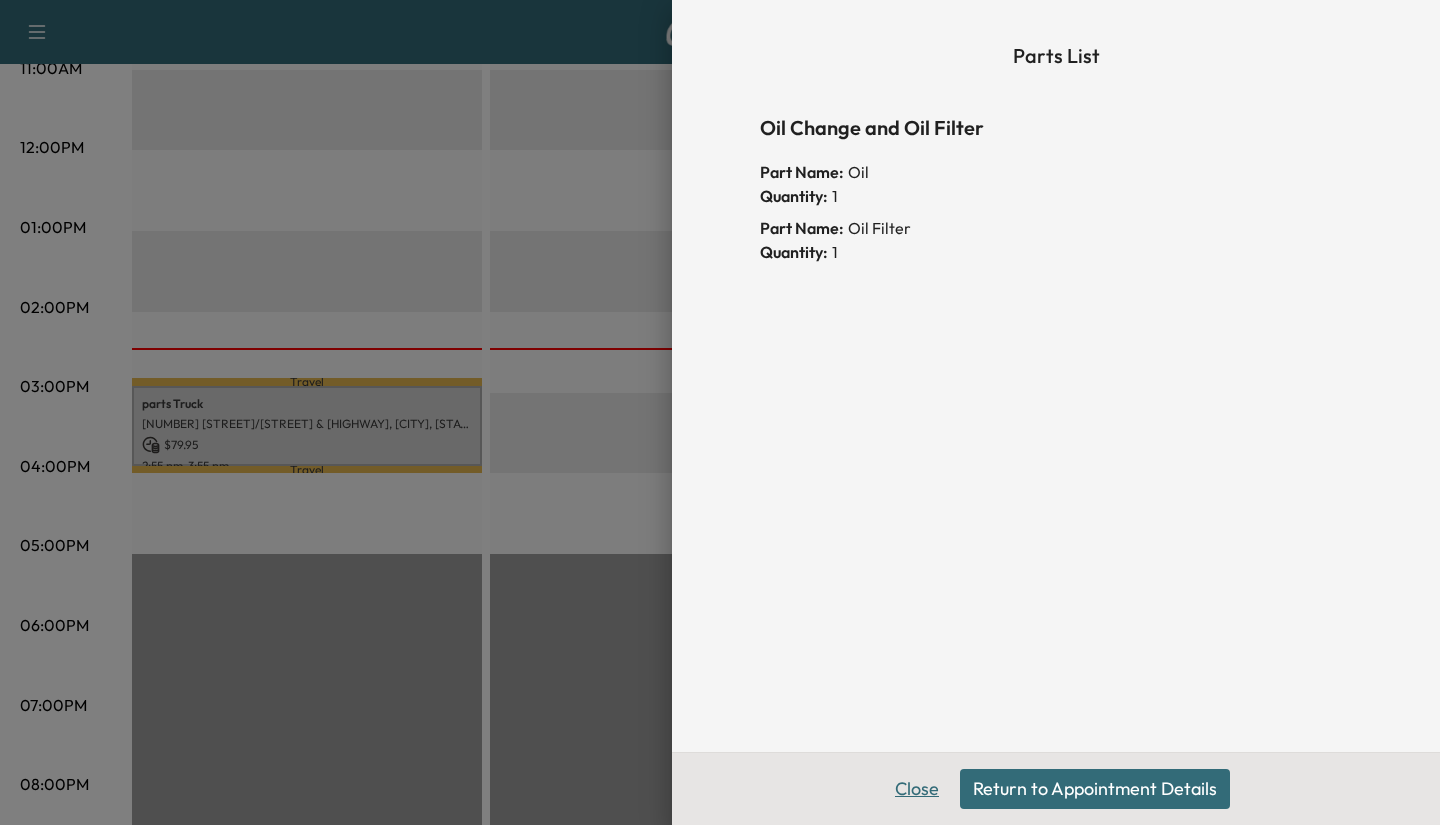 click on "Close" at bounding box center [917, 789] 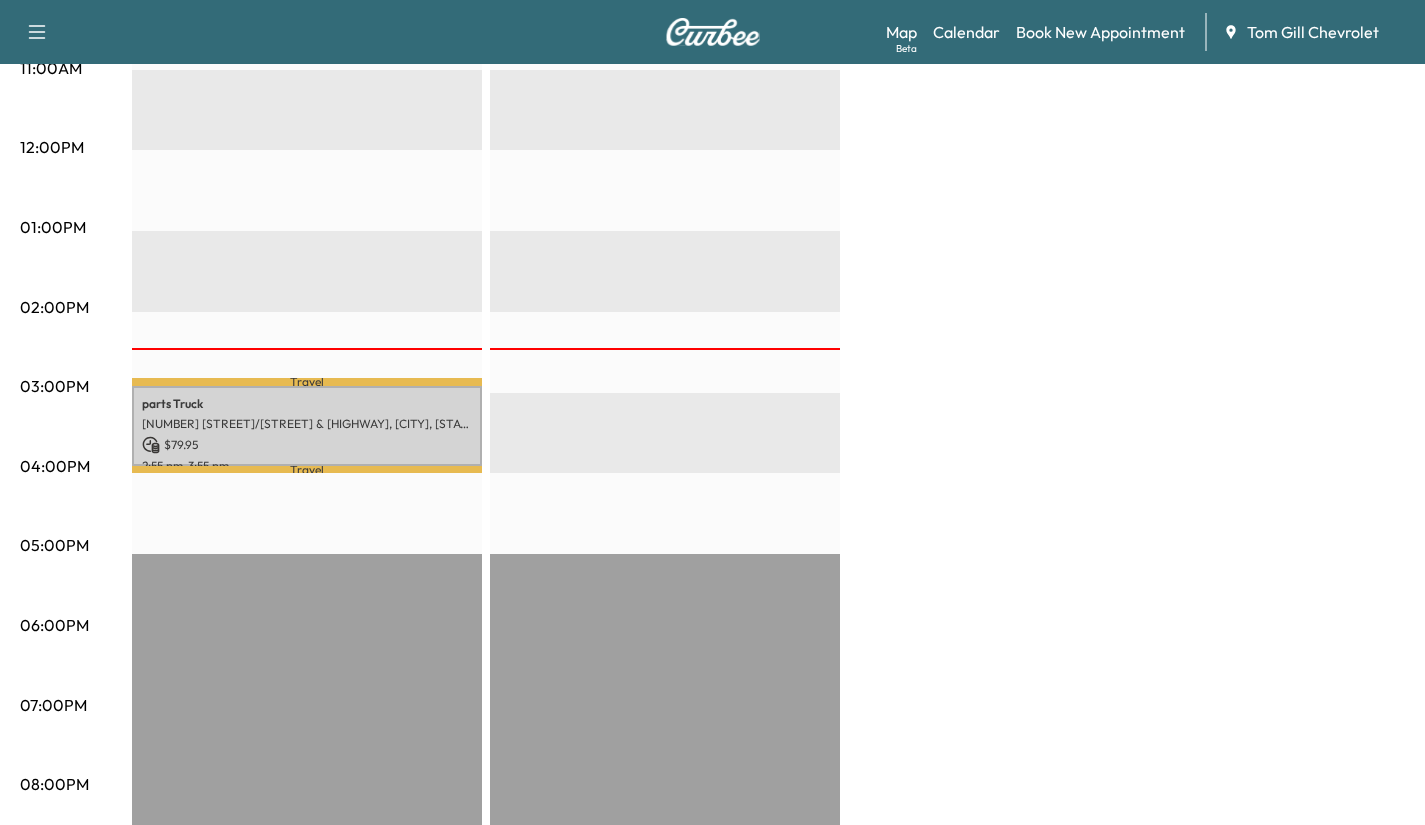 click on "parts   Truck [NUMBER] [STREET]/[STREET] & [HIGHWAY], [CITY], [STATE] [POSTAL_CODE], [COUNTRY]   $ [PRICE] [TIME]  -  [TIME]" at bounding box center [307, 426] 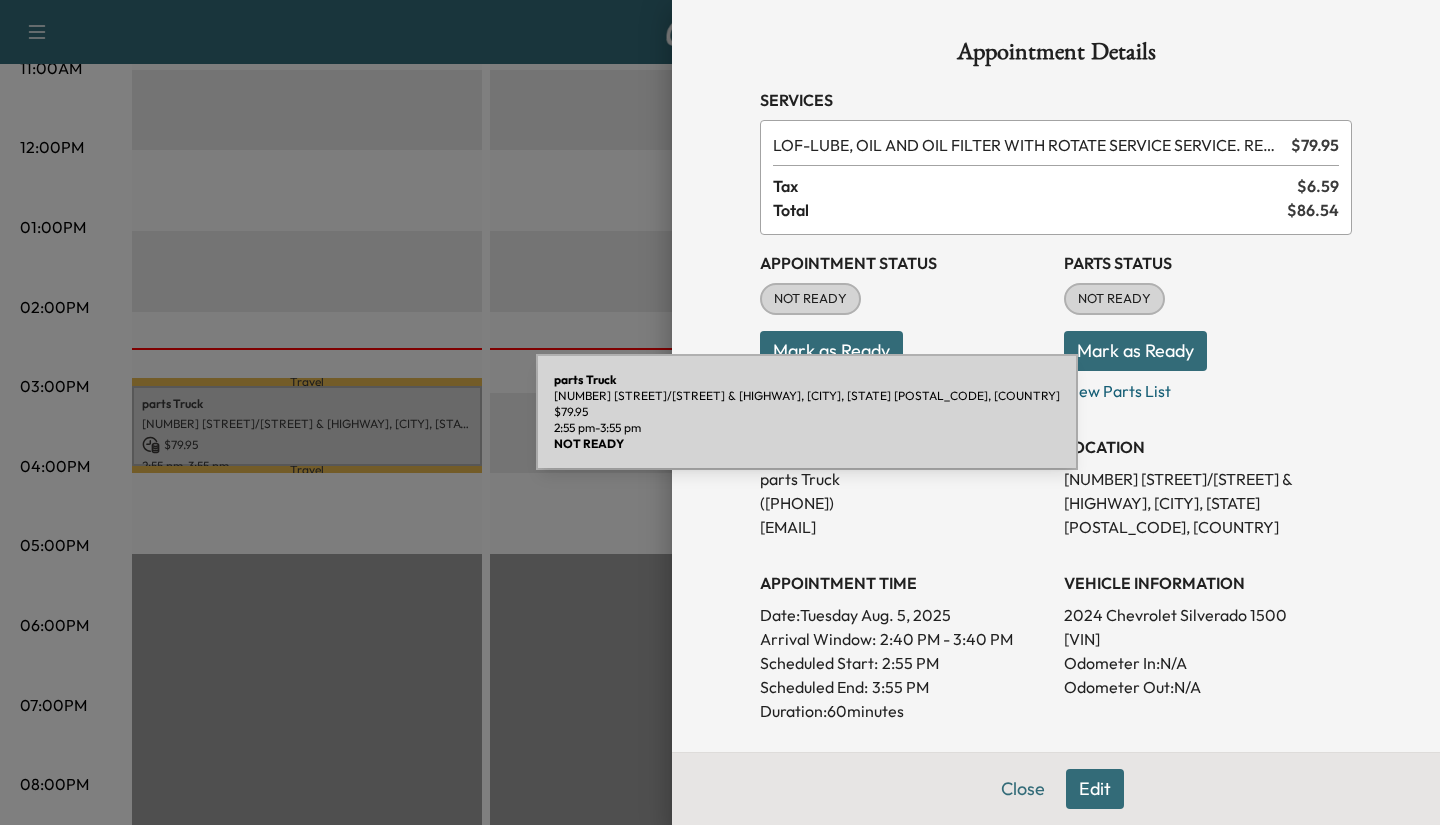 click on "Mark as Ready" at bounding box center (1135, 351) 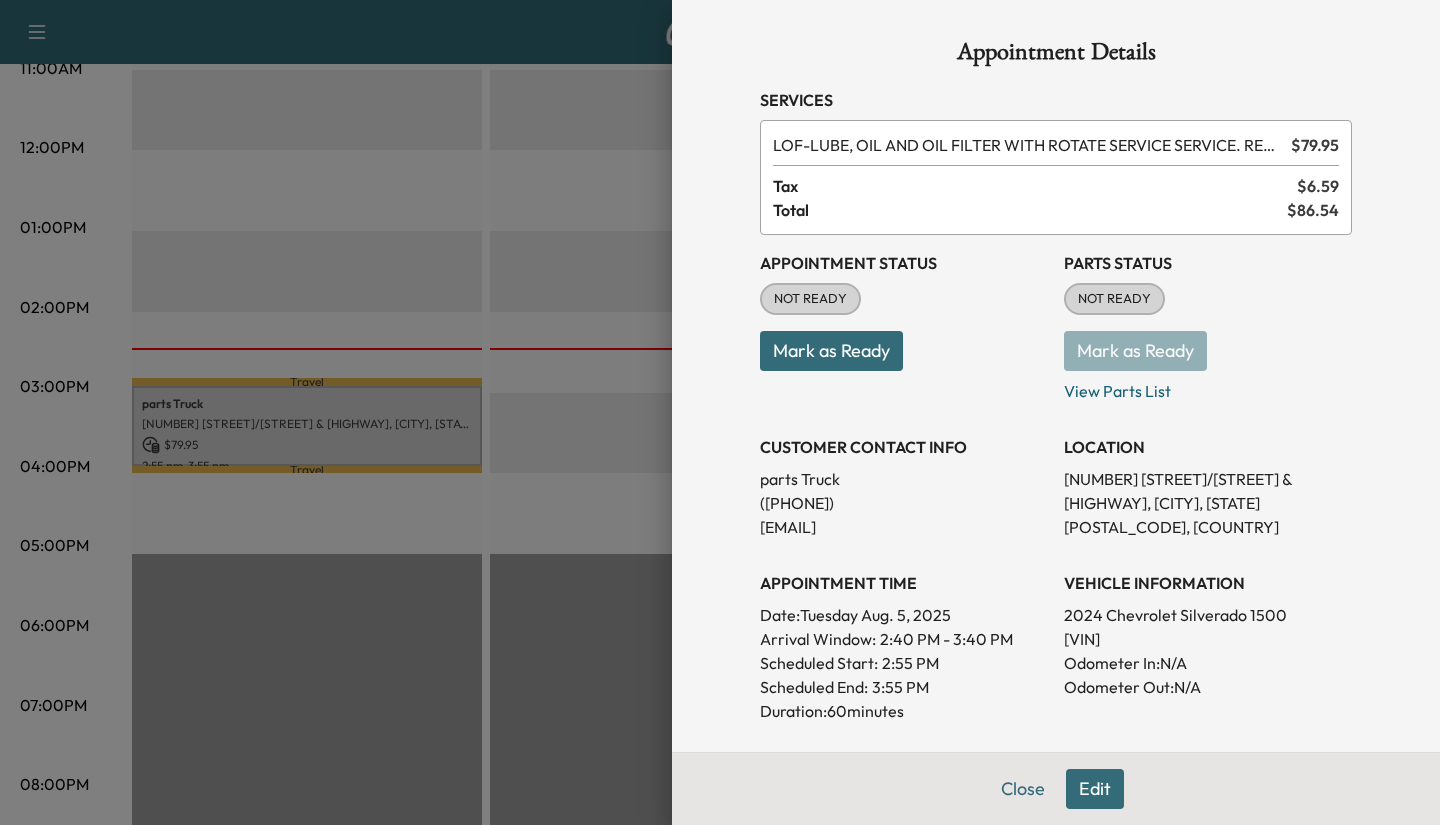 click on "Mark as Ready" at bounding box center (1208, 343) 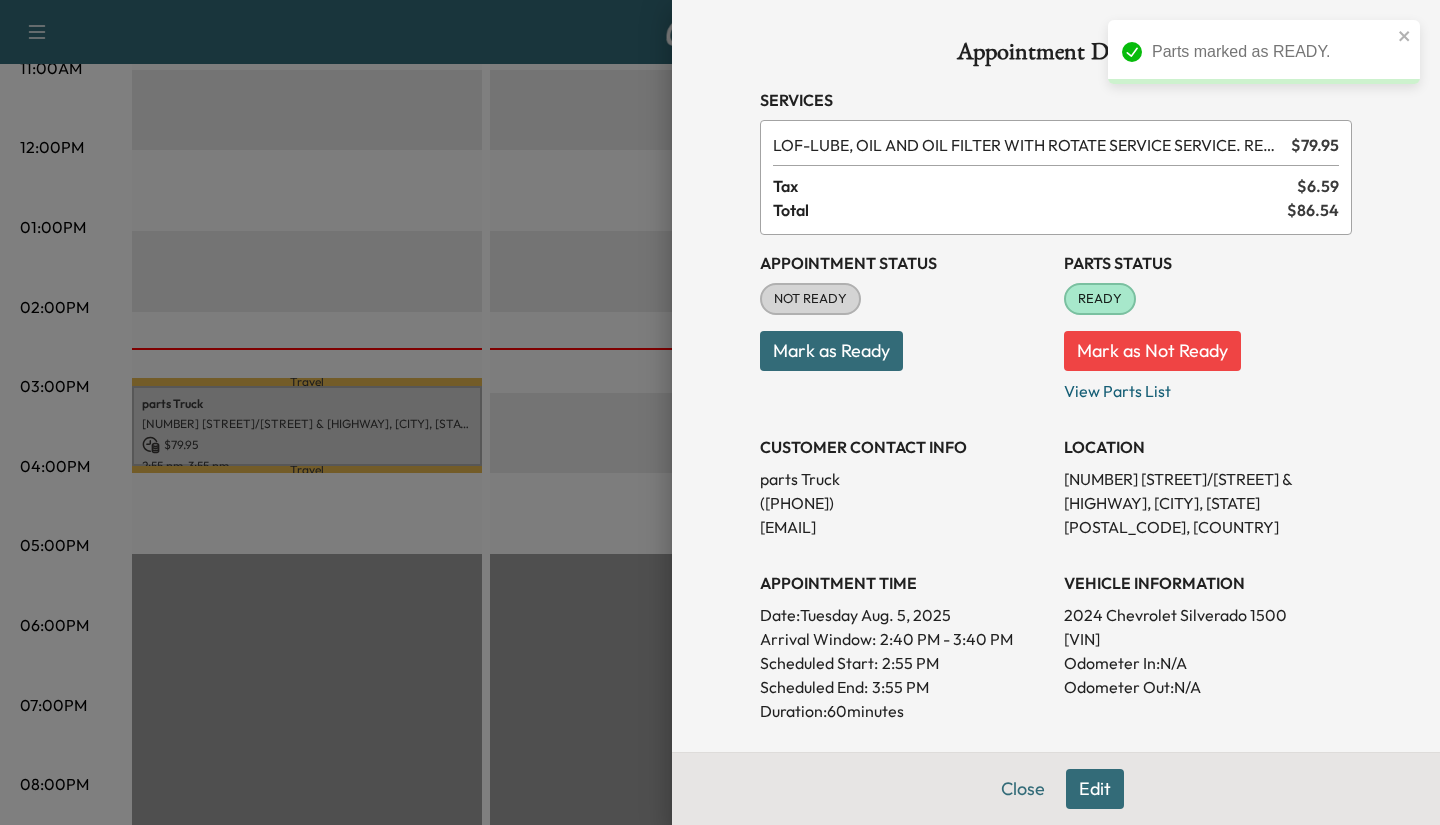 click at bounding box center (720, 412) 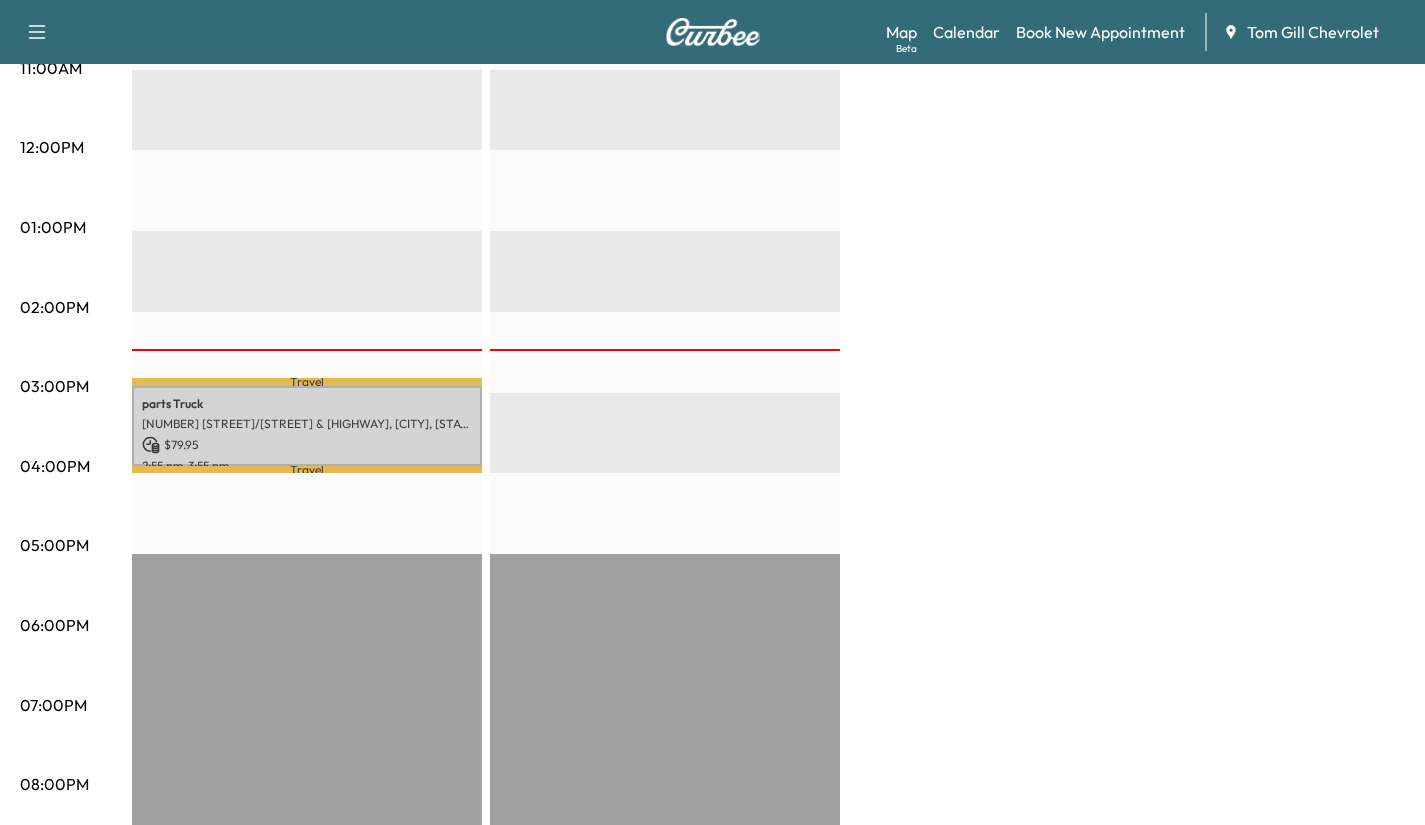 click on "[NUMBER] [STREET]/[STREET] & [HIGHWAY], [CITY], [STATE] [POSTAL_CODE], [COUNTRY]" at bounding box center [307, 424] 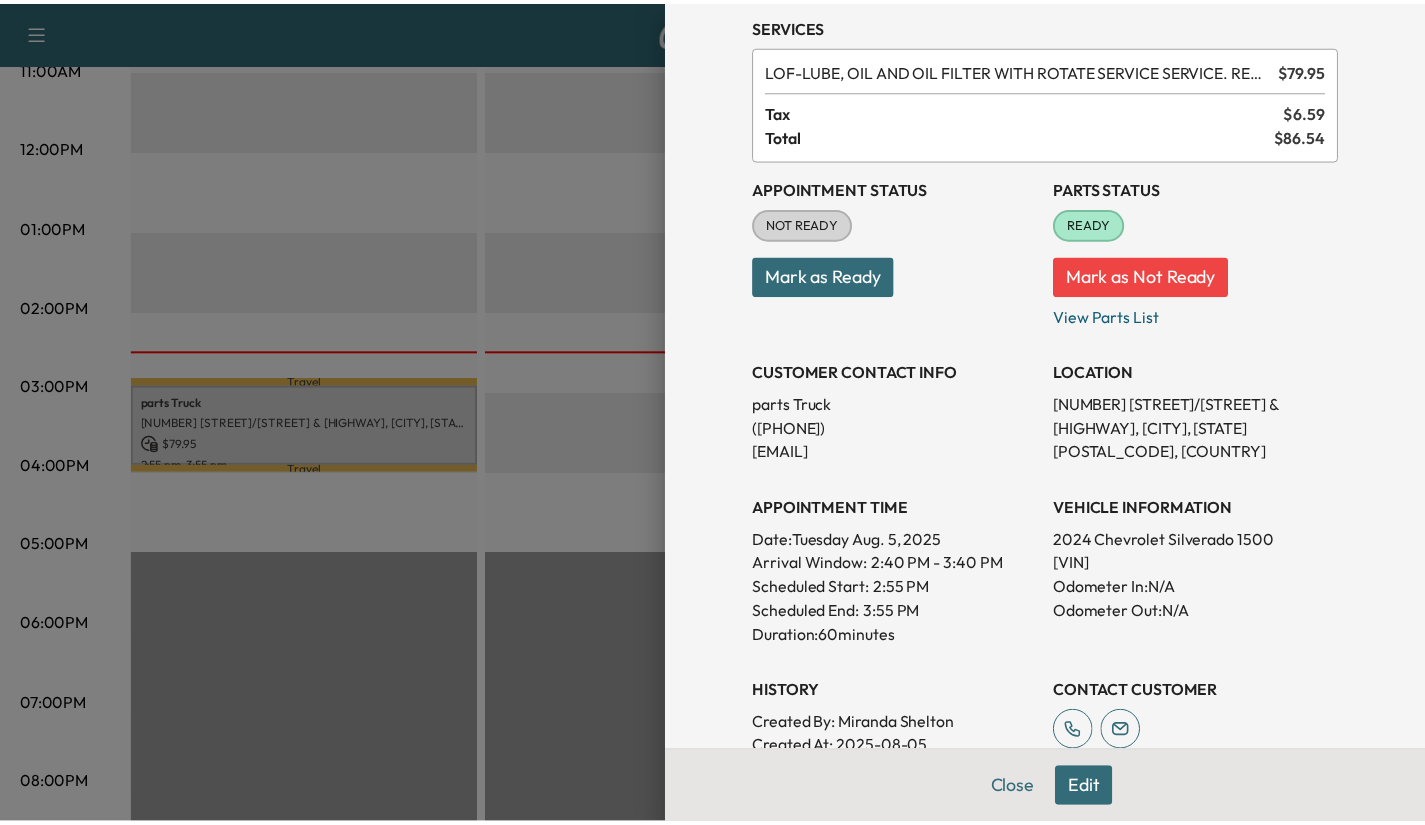 scroll, scrollTop: 75, scrollLeft: 0, axis: vertical 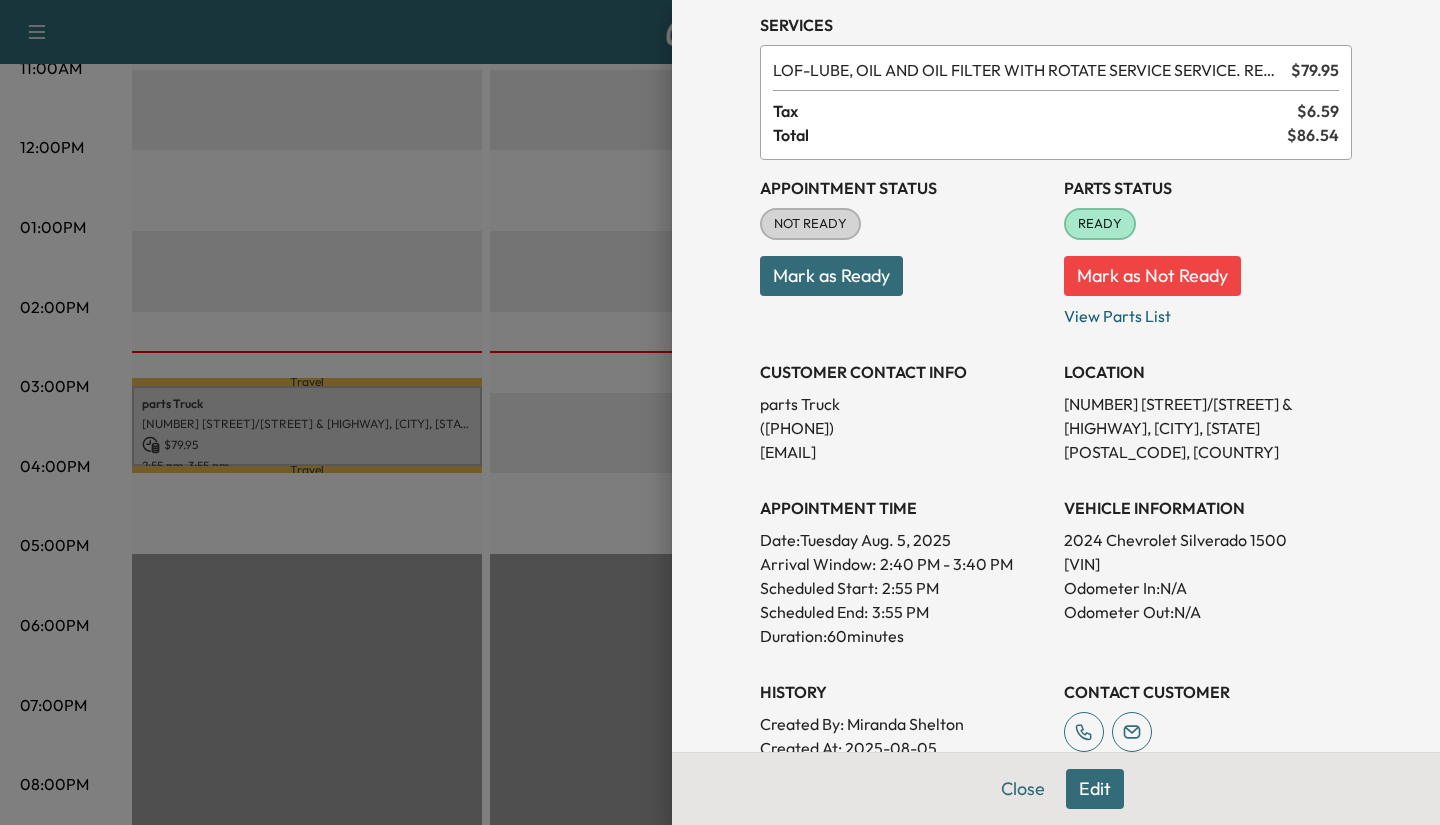 click on "[VIN]" at bounding box center [1208, 564] 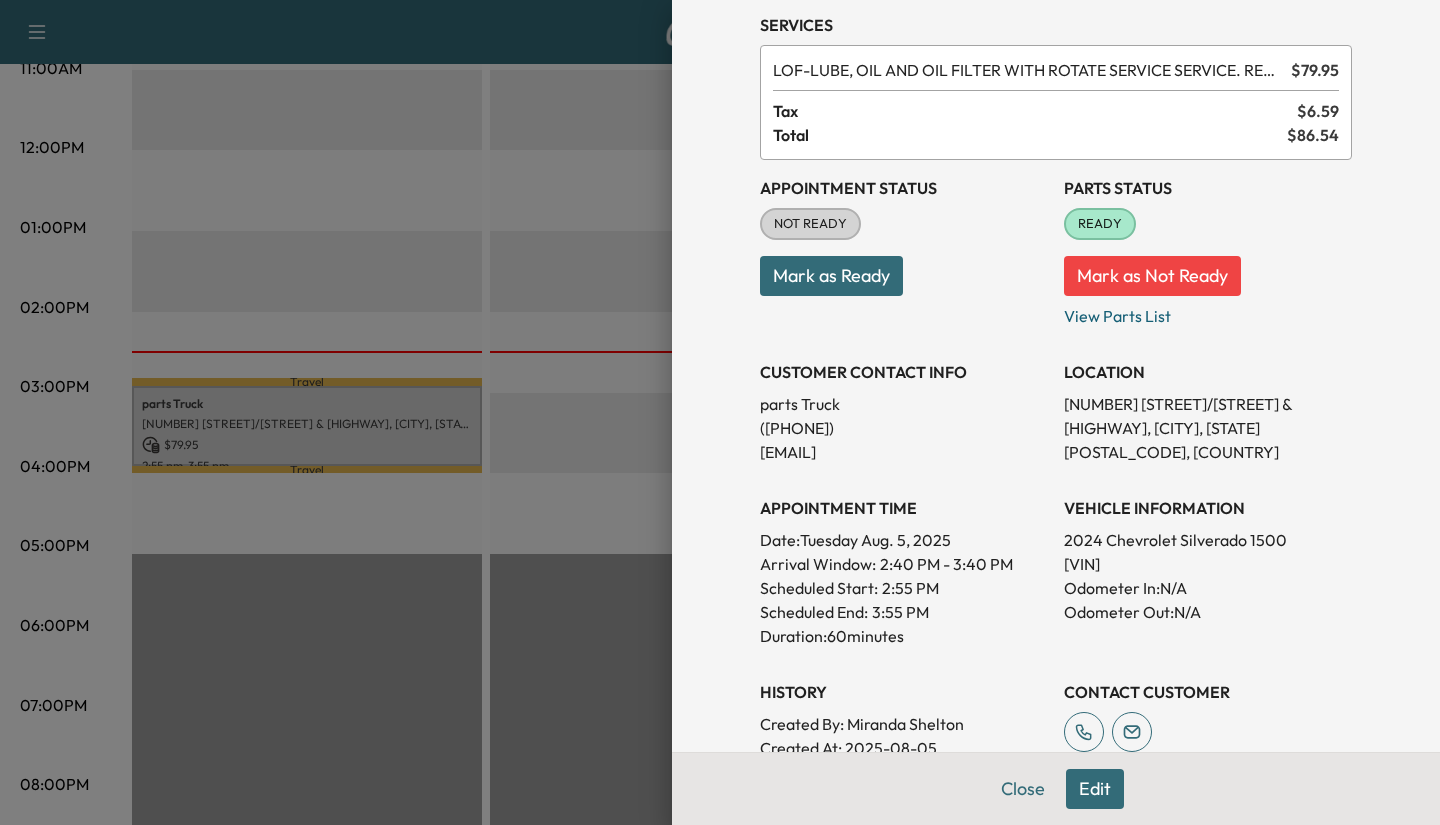 copy on "[VIN]" 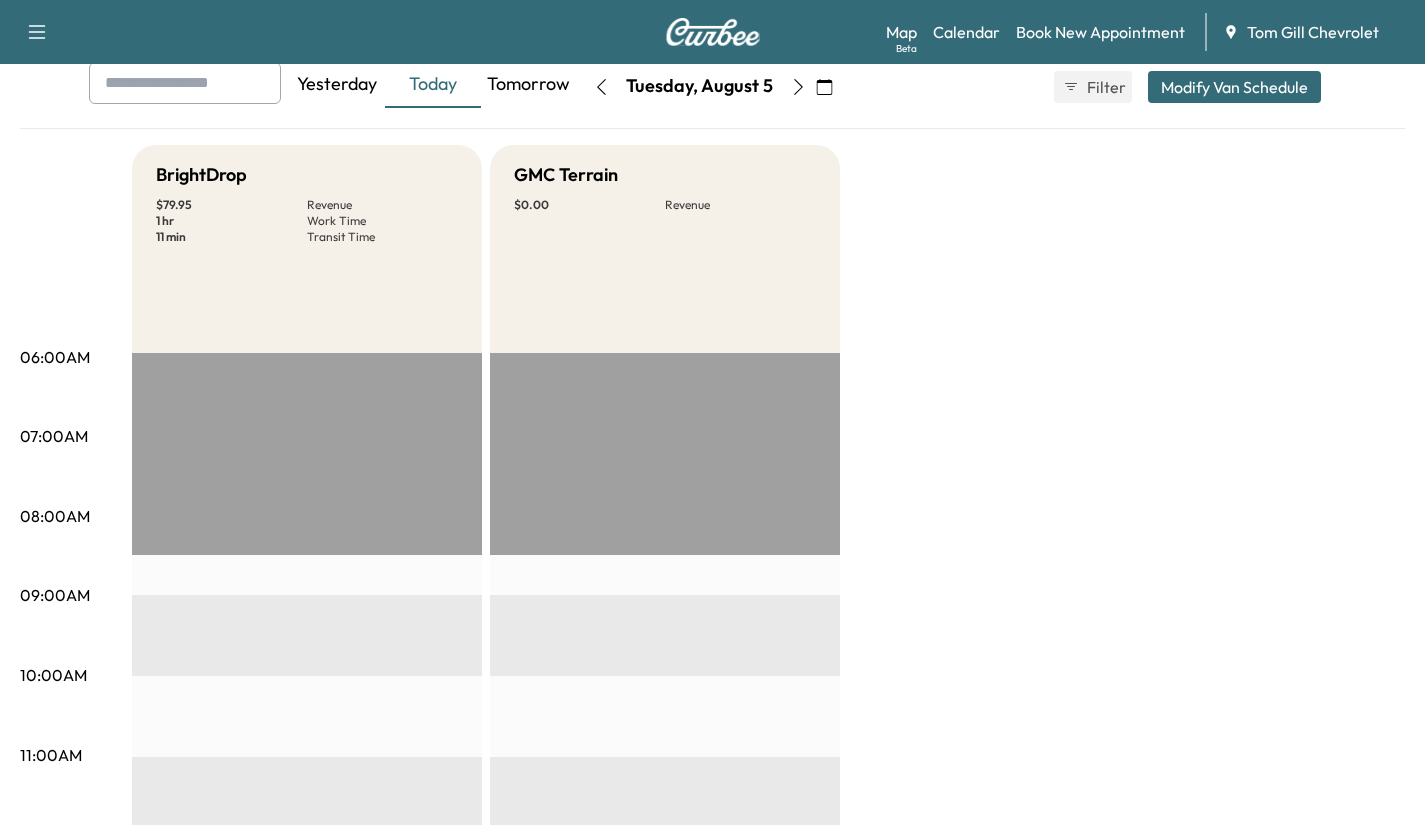 scroll, scrollTop: 0, scrollLeft: 0, axis: both 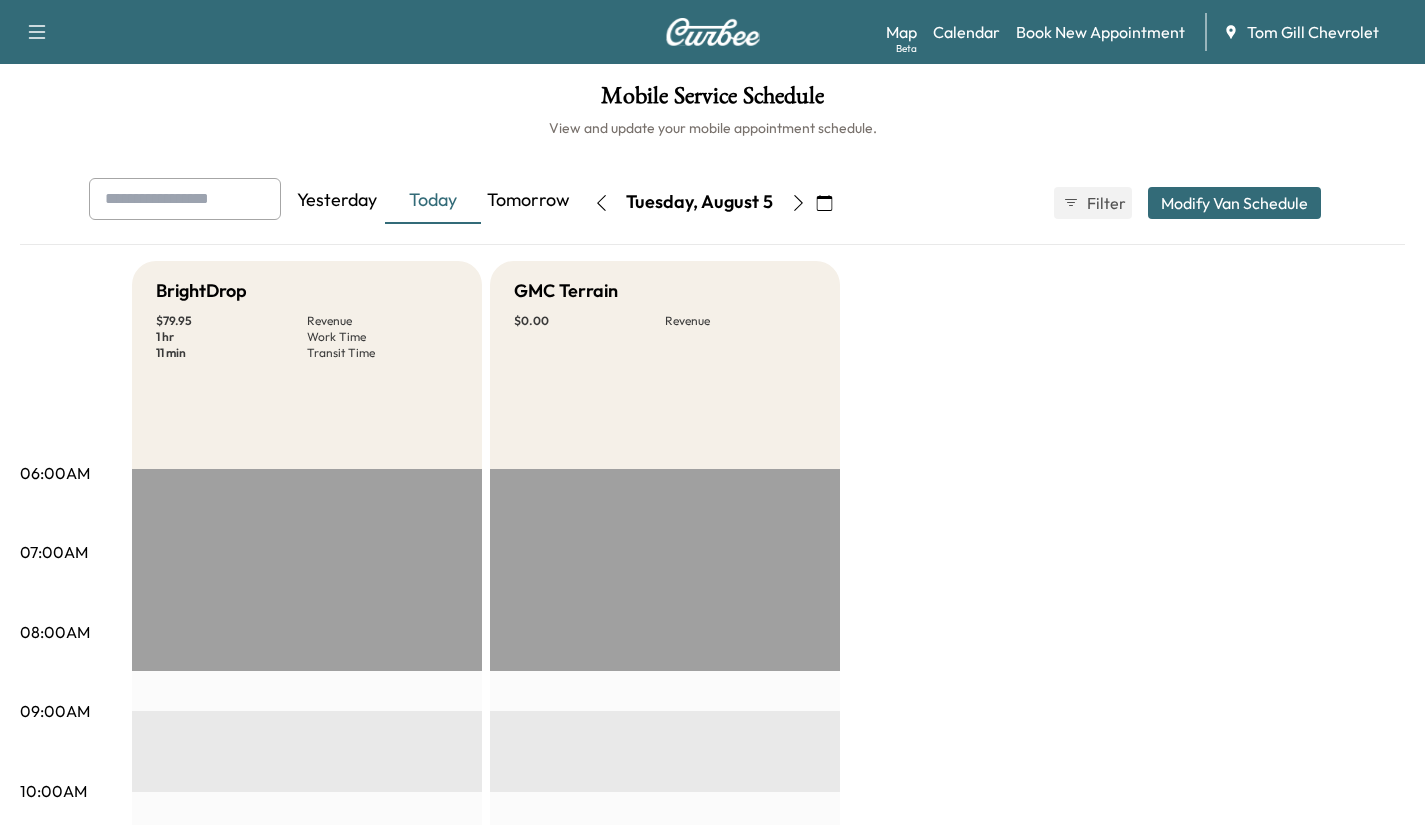 click on "Today" at bounding box center (433, 201) 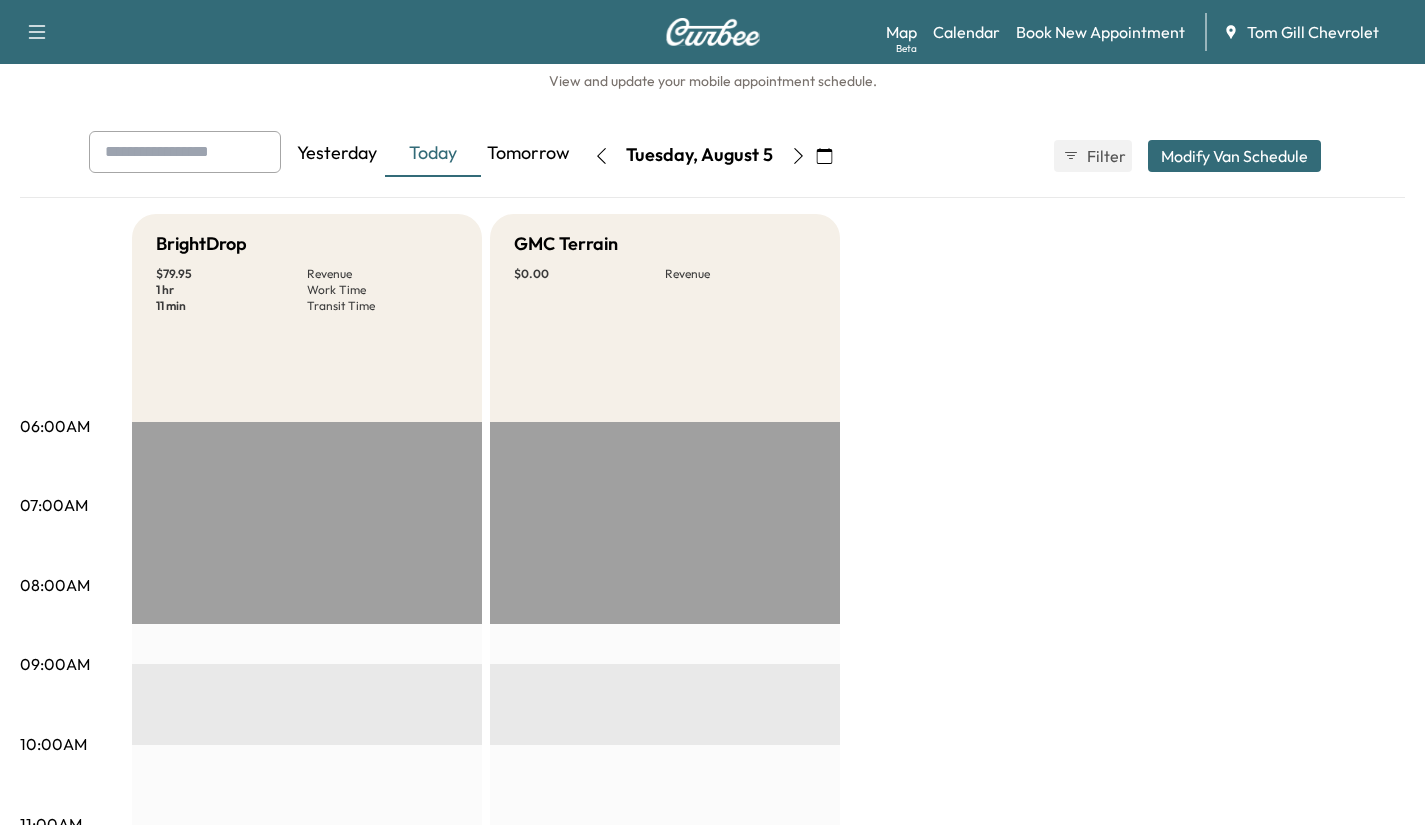 scroll, scrollTop: 0, scrollLeft: 0, axis: both 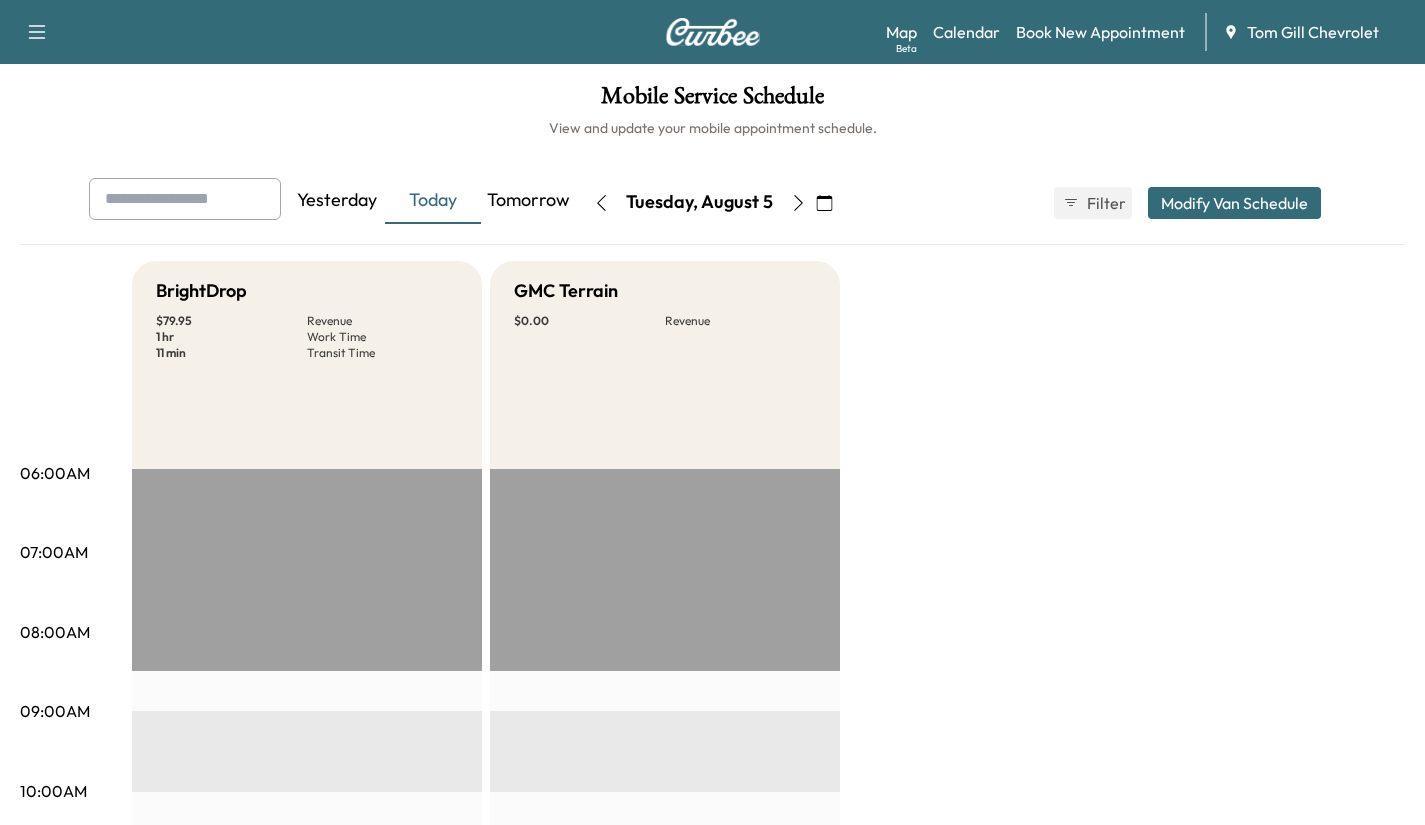 click on "Tomorrow" at bounding box center [529, 201] 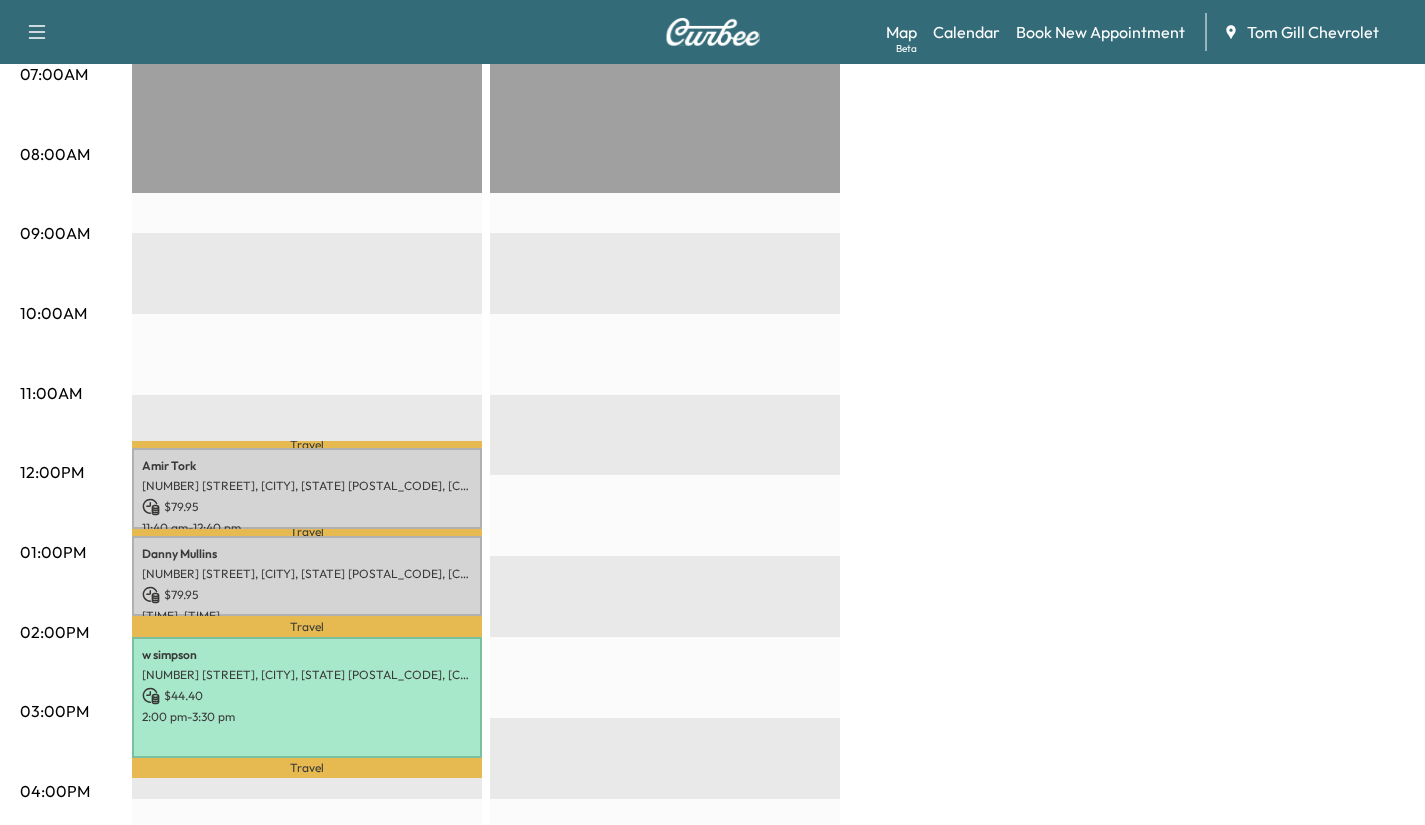 scroll, scrollTop: 474, scrollLeft: 0, axis: vertical 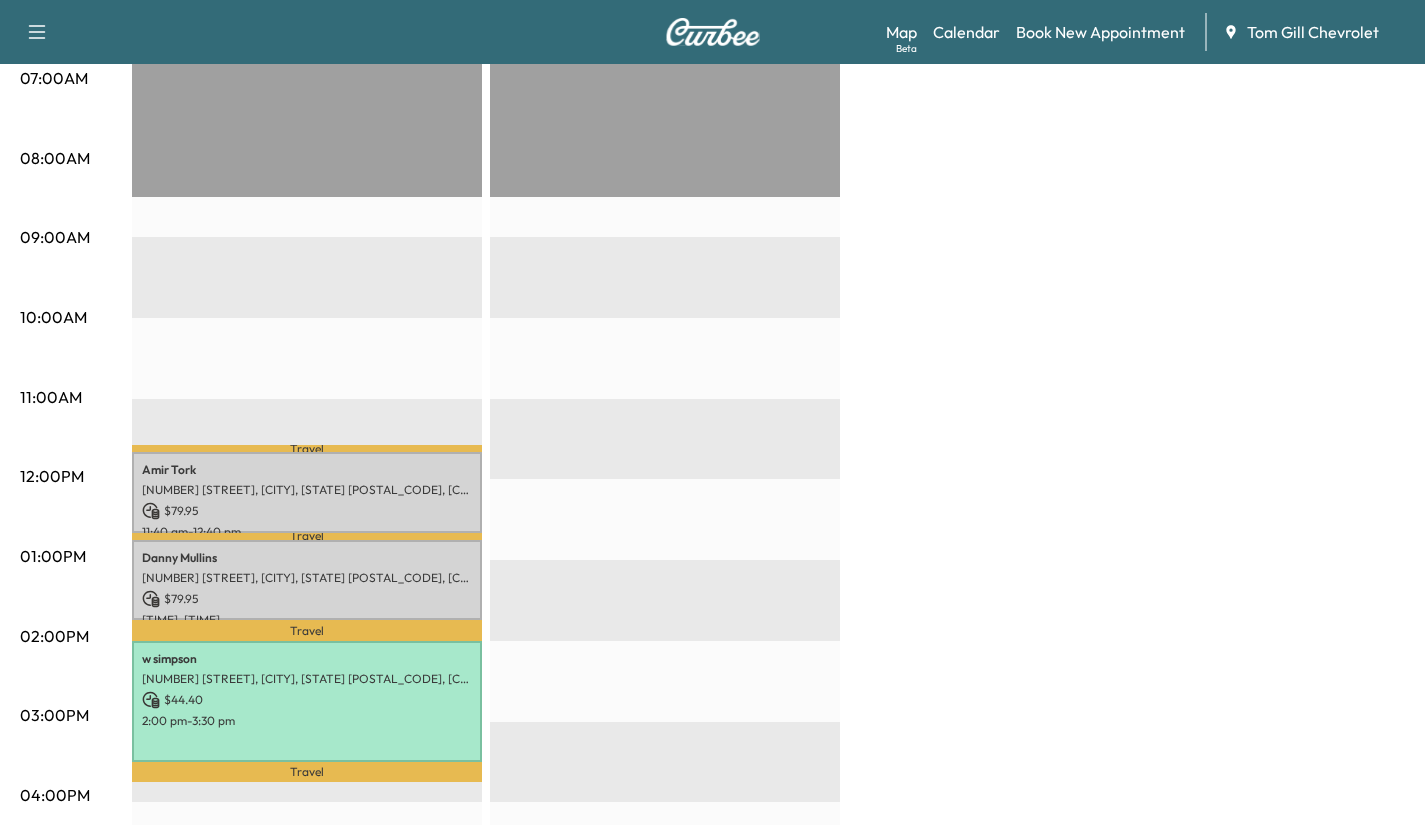 click on "[NUMBER] [STREET], [CITY], [STATE] [POSTAL_CODE], [COUNTRY]" at bounding box center [307, 490] 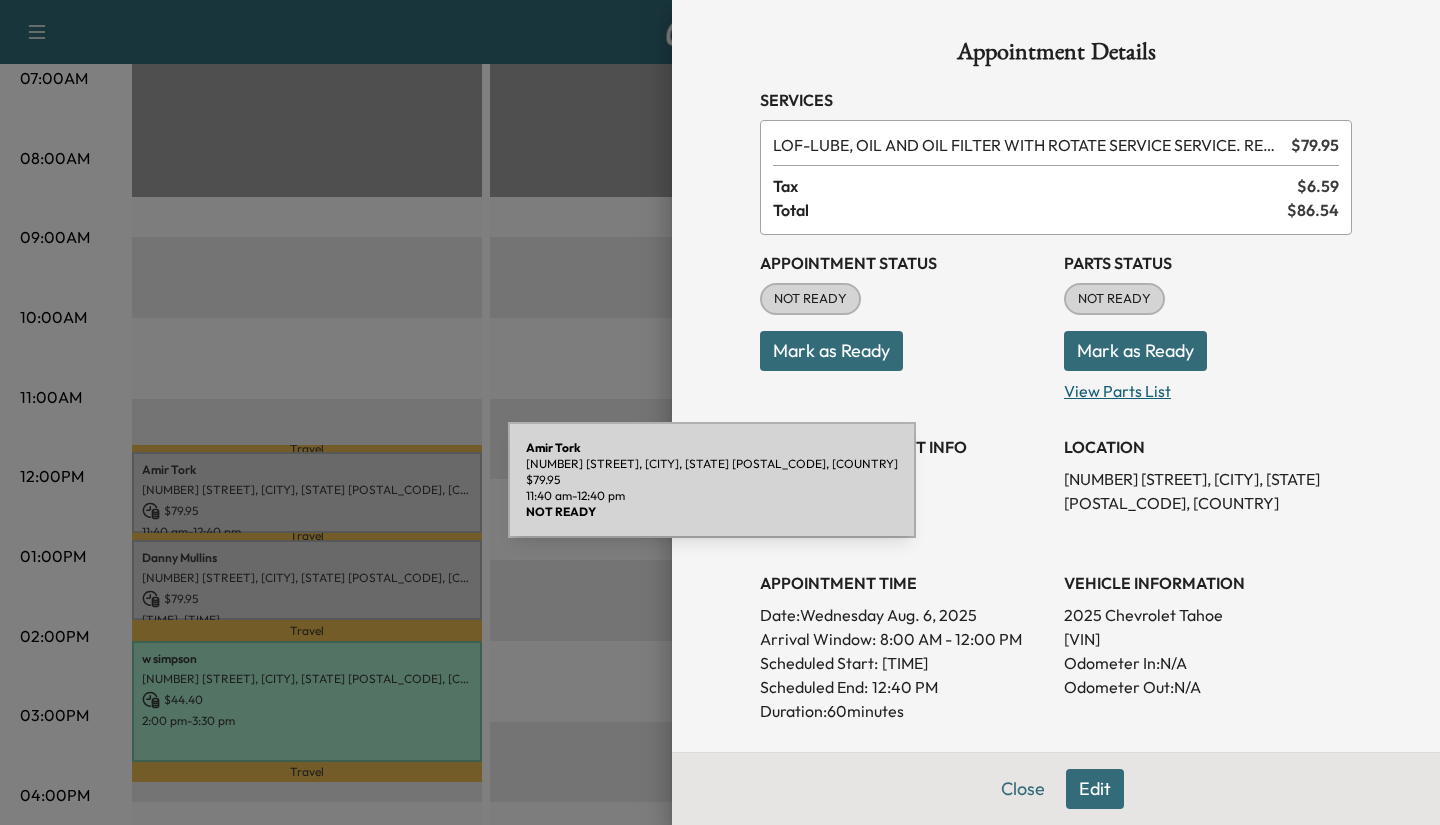 click on "View Parts List" at bounding box center [1208, 387] 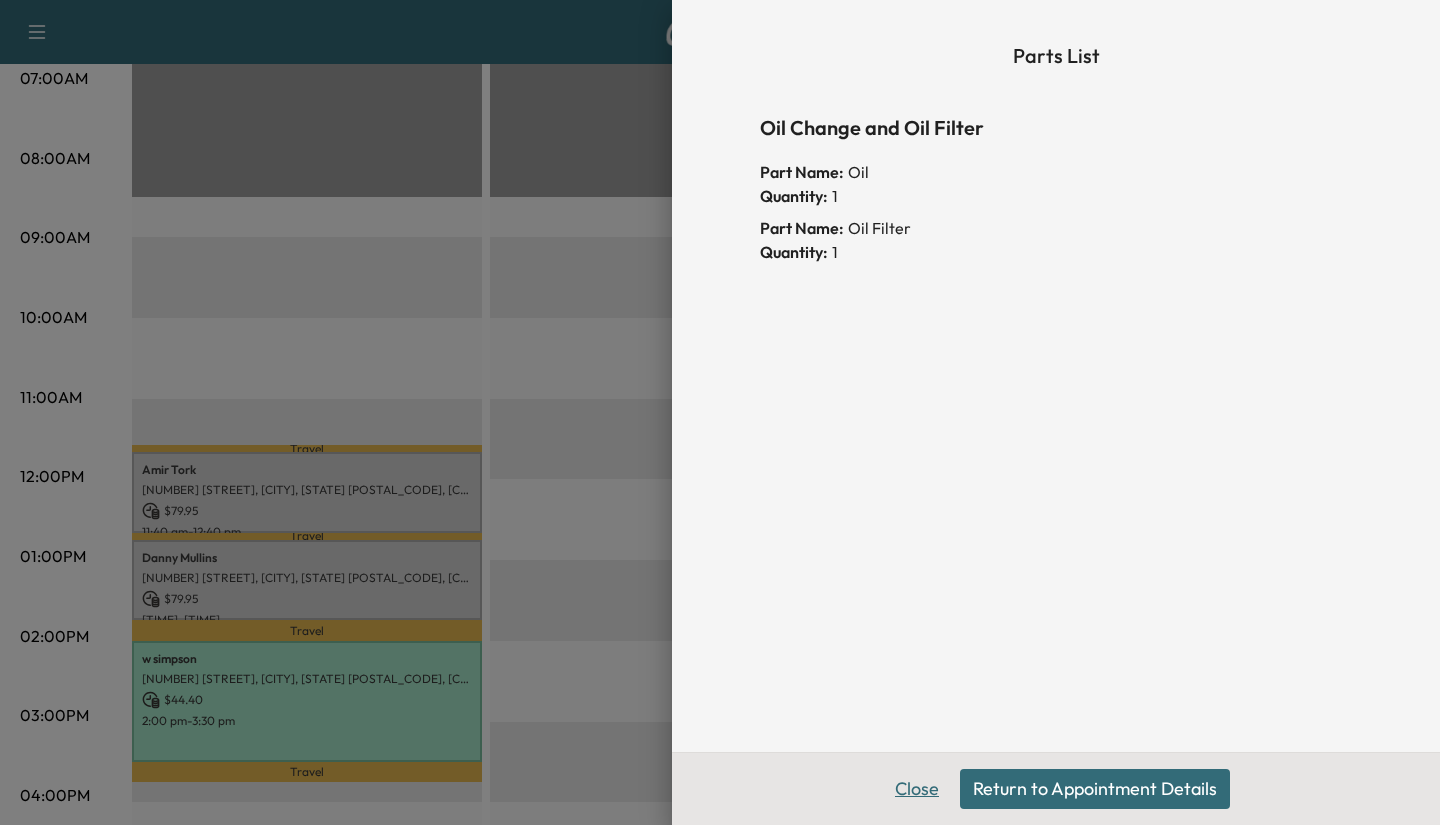 click on "Close" at bounding box center (917, 789) 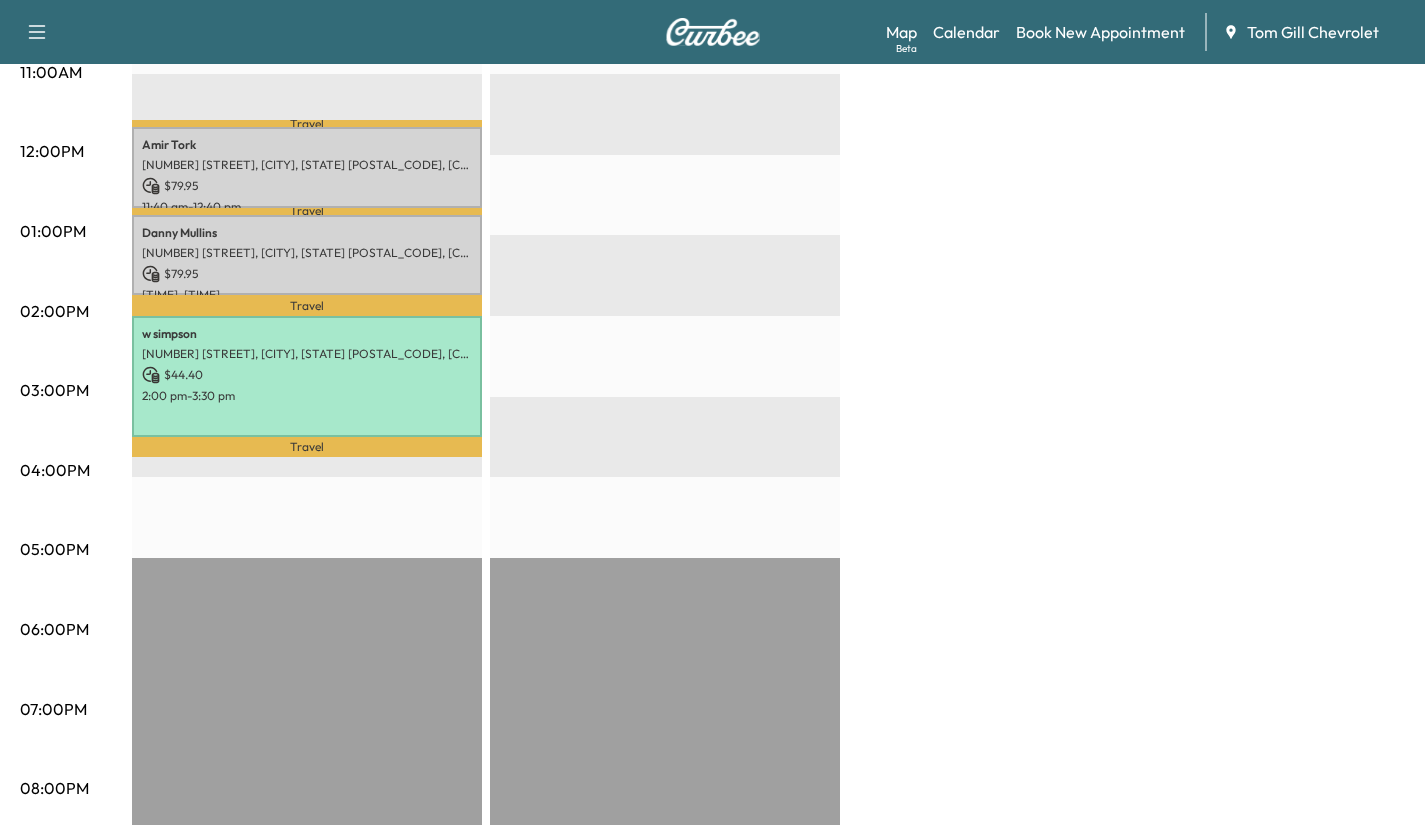 scroll, scrollTop: 766, scrollLeft: 0, axis: vertical 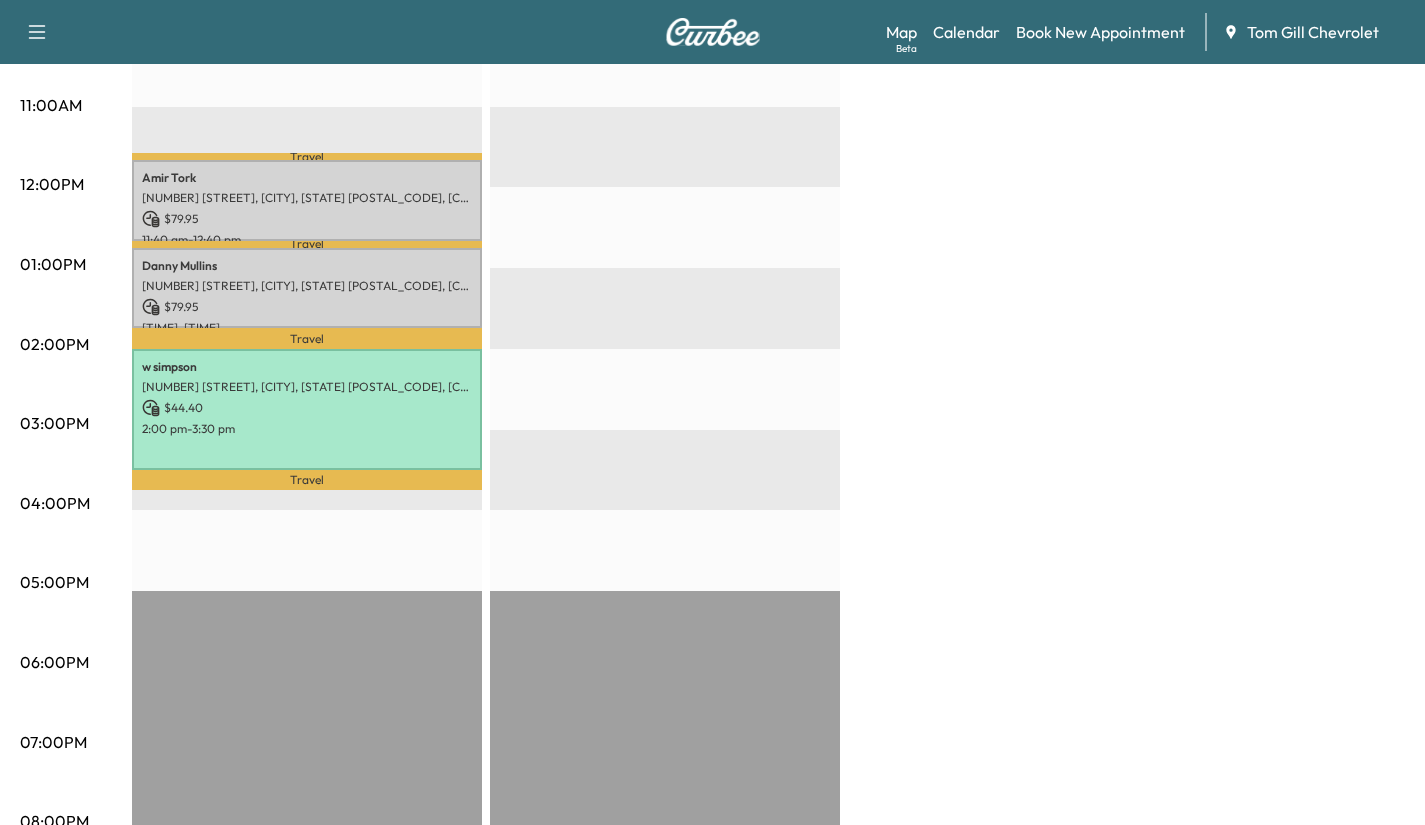 click on "[FIRST]   [LAST] [NUMBER] [STREET], [CITY], [STATE] [POSTAL_CODE], [COUNTRY]   $ [PRICE] [TIME]  -  [TIME]" at bounding box center (307, 200) 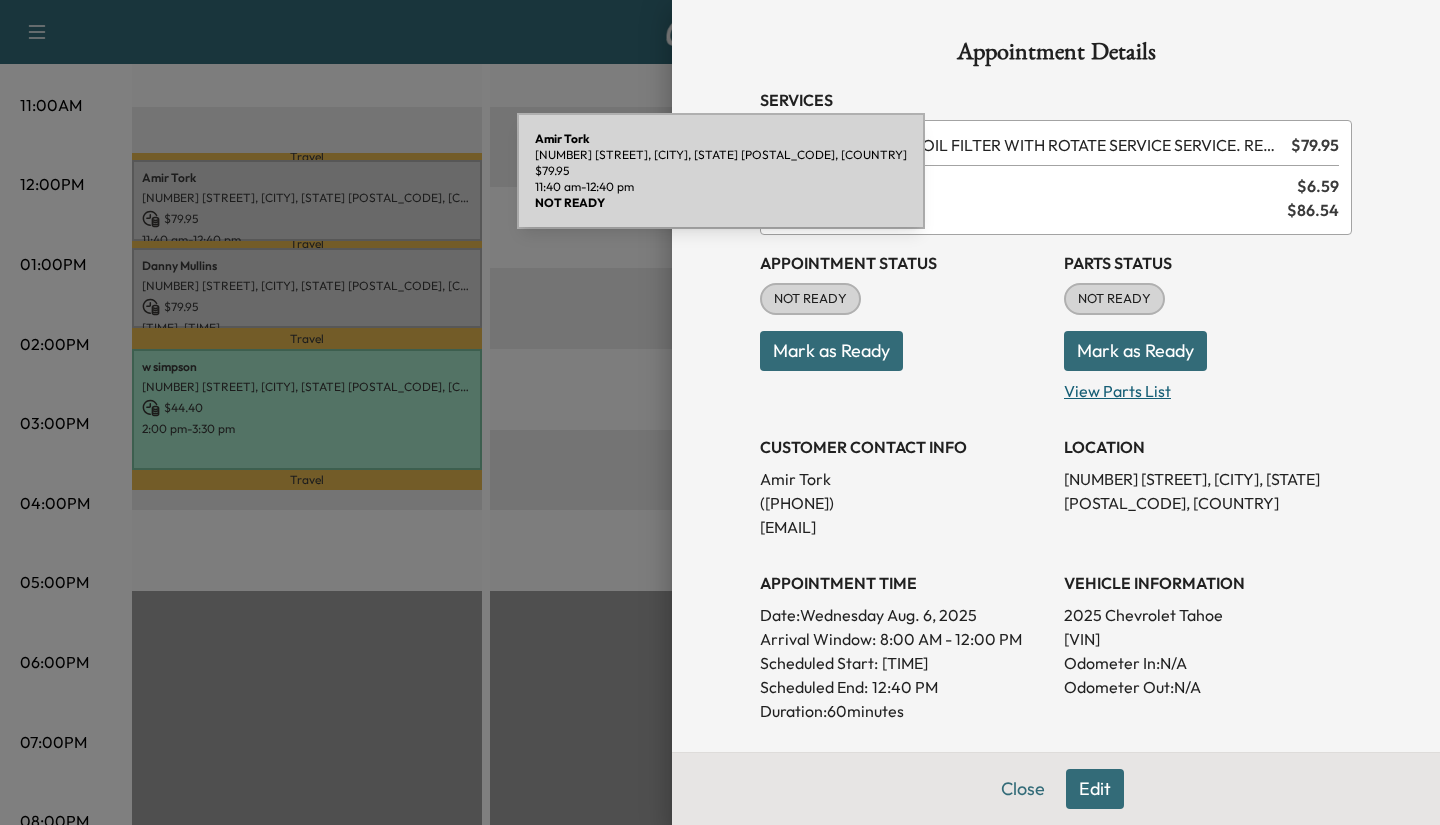 click on "View Parts List" at bounding box center [1208, 387] 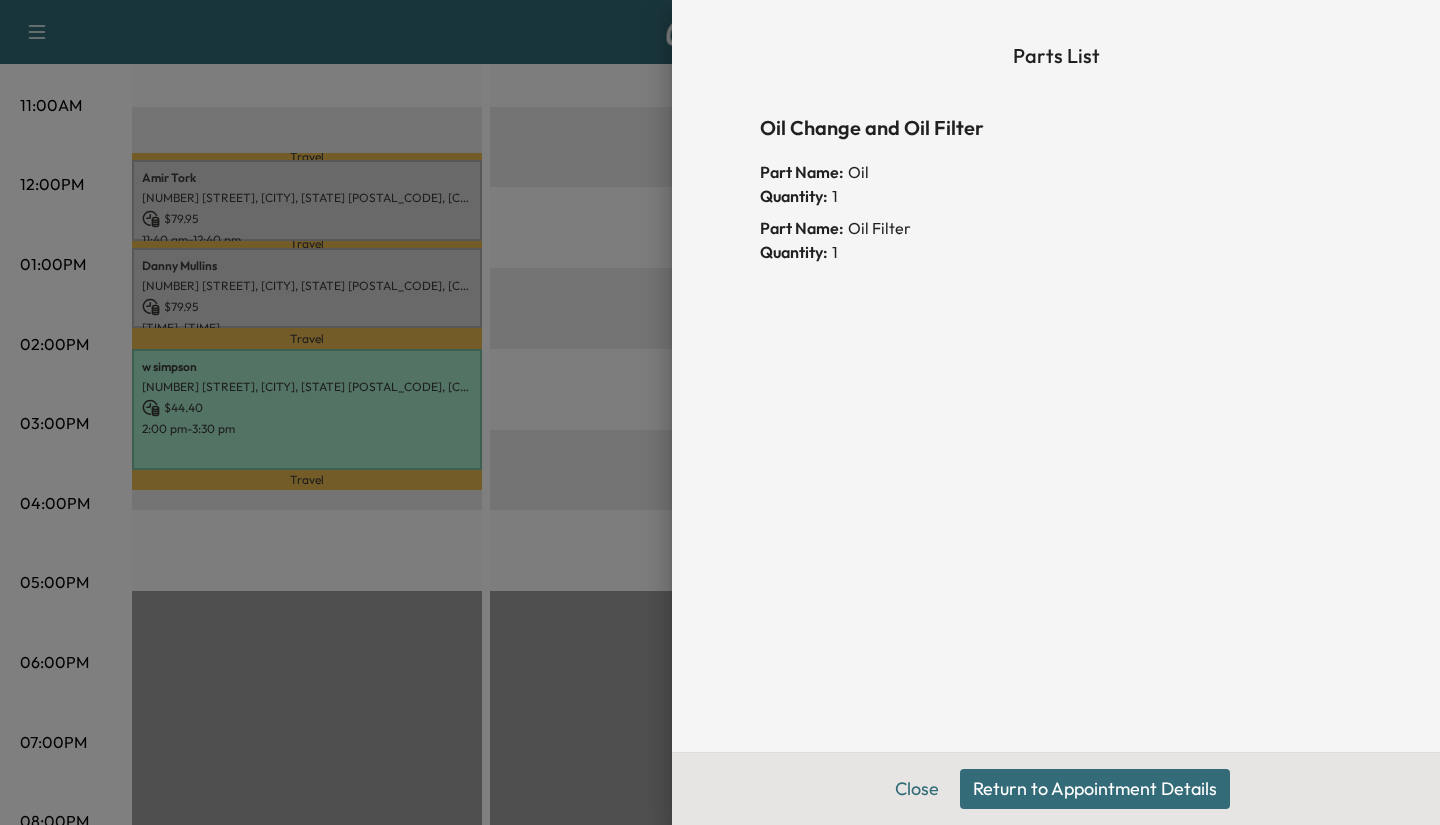 click at bounding box center (720, 412) 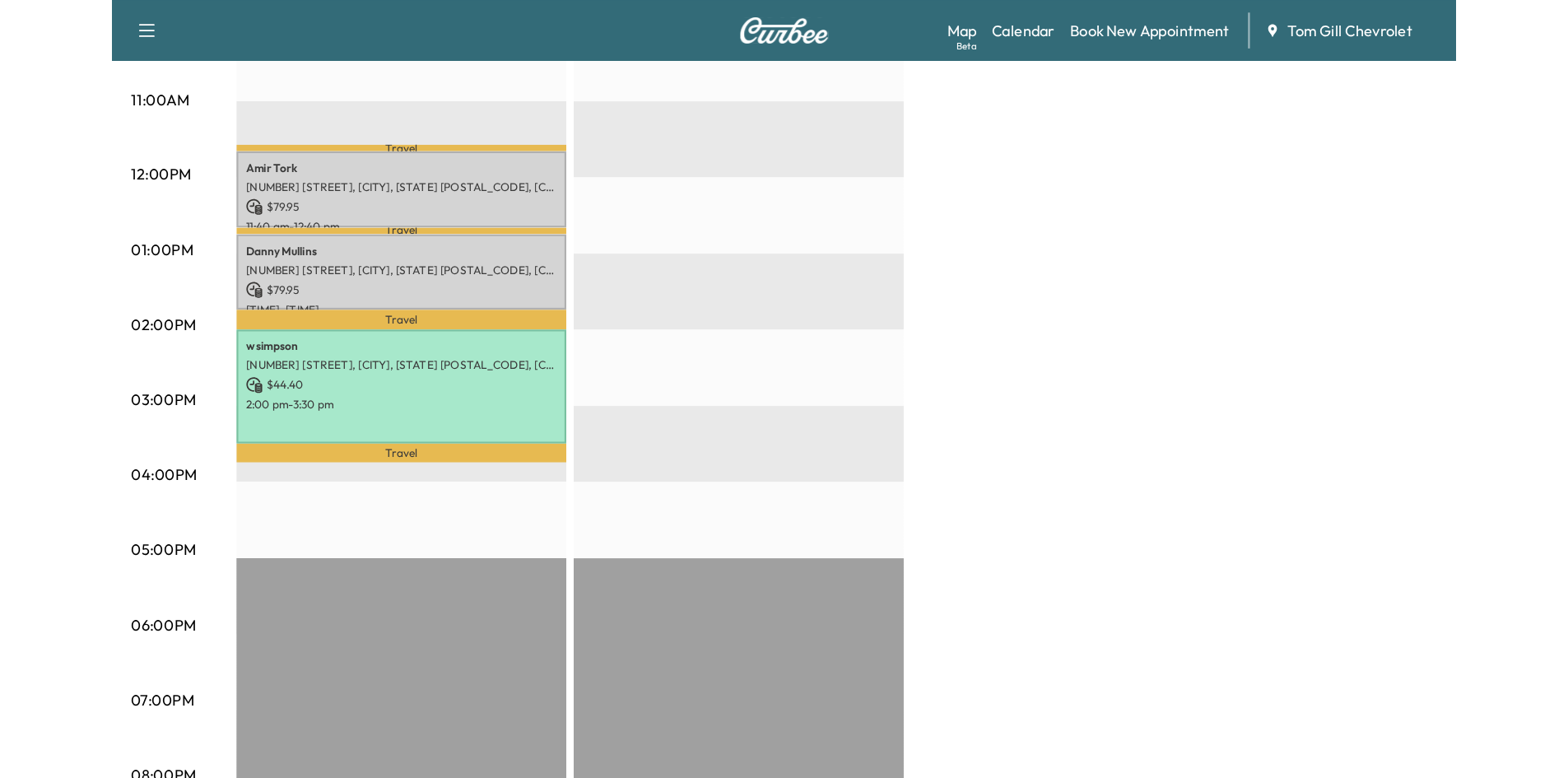 scroll, scrollTop: 631, scrollLeft: 0, axis: vertical 